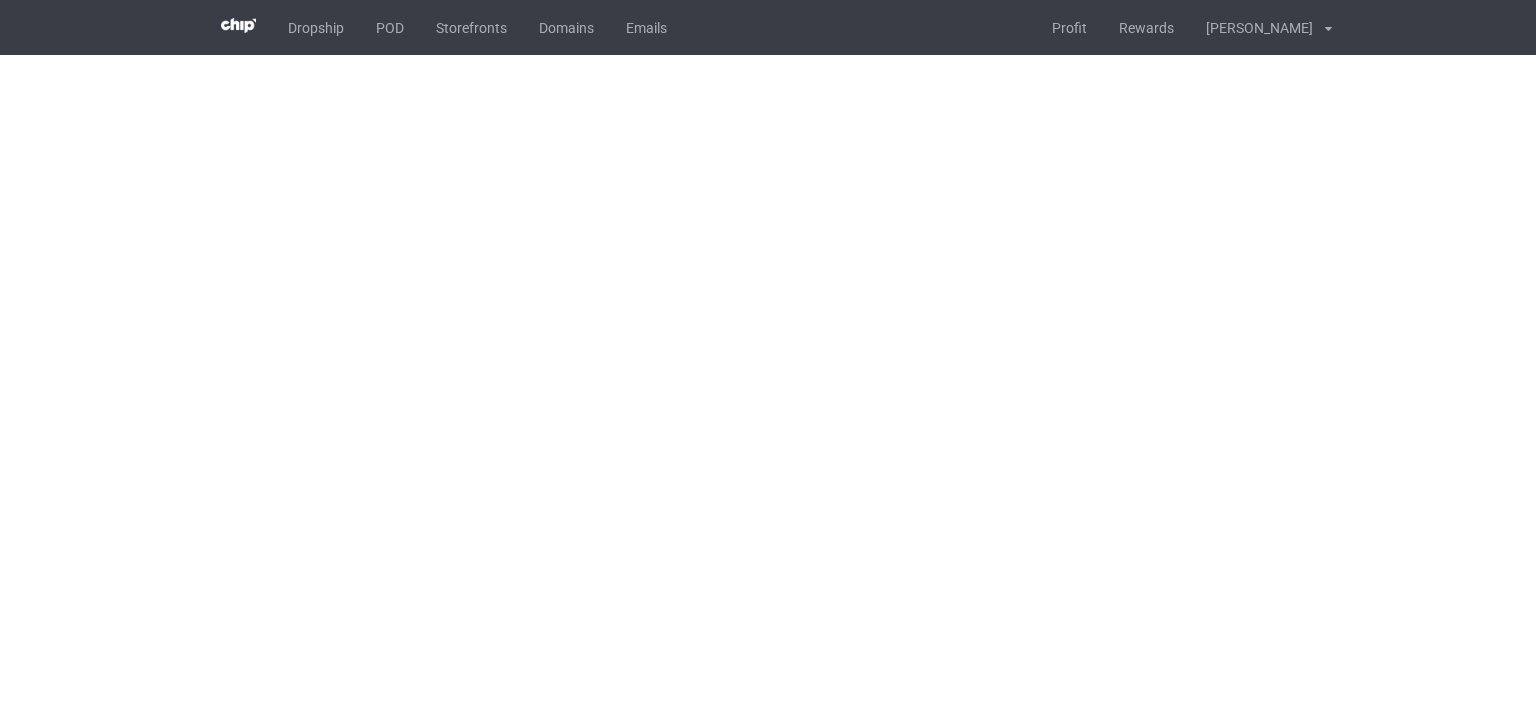 scroll, scrollTop: 0, scrollLeft: 0, axis: both 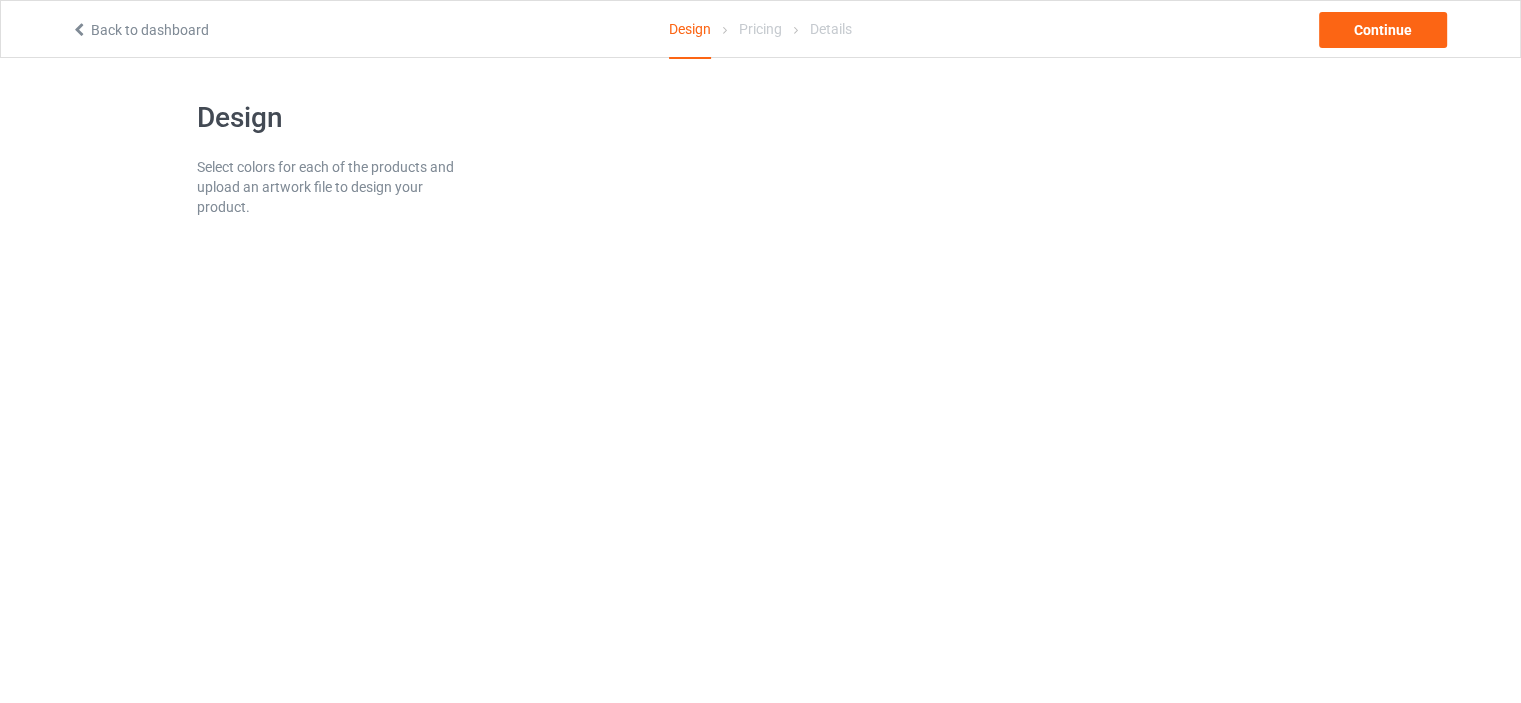 click on "Back to dashboard" at bounding box center [140, 30] 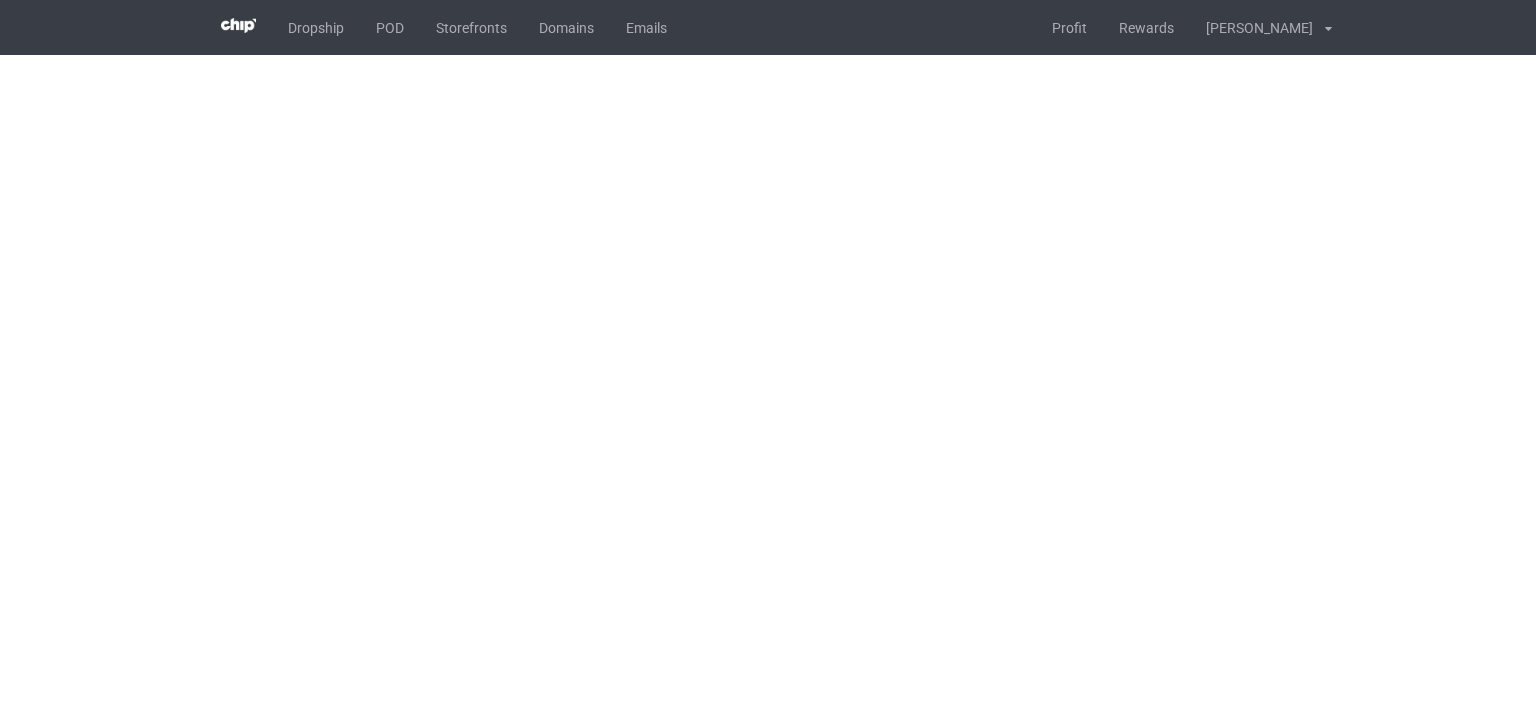 scroll, scrollTop: 0, scrollLeft: 0, axis: both 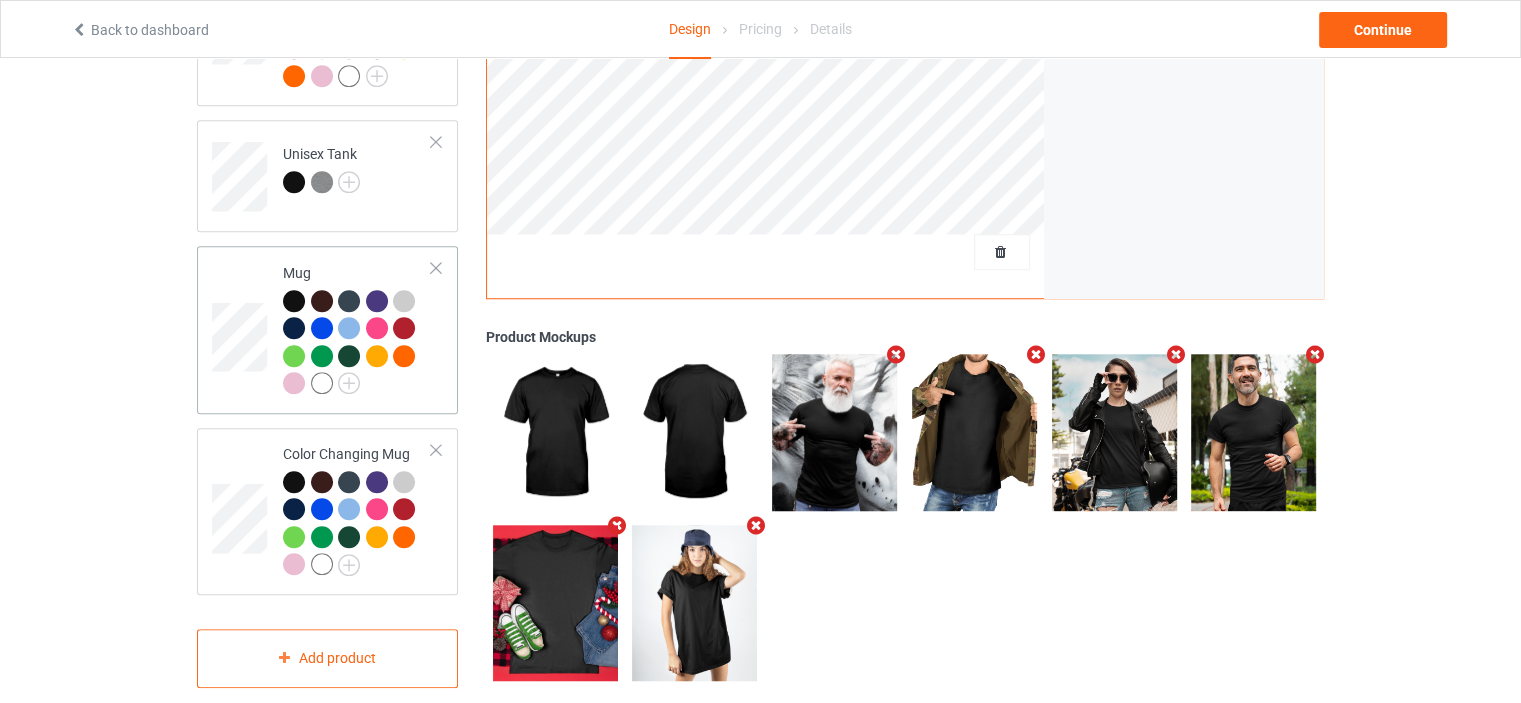click at bounding box center [436, 268] 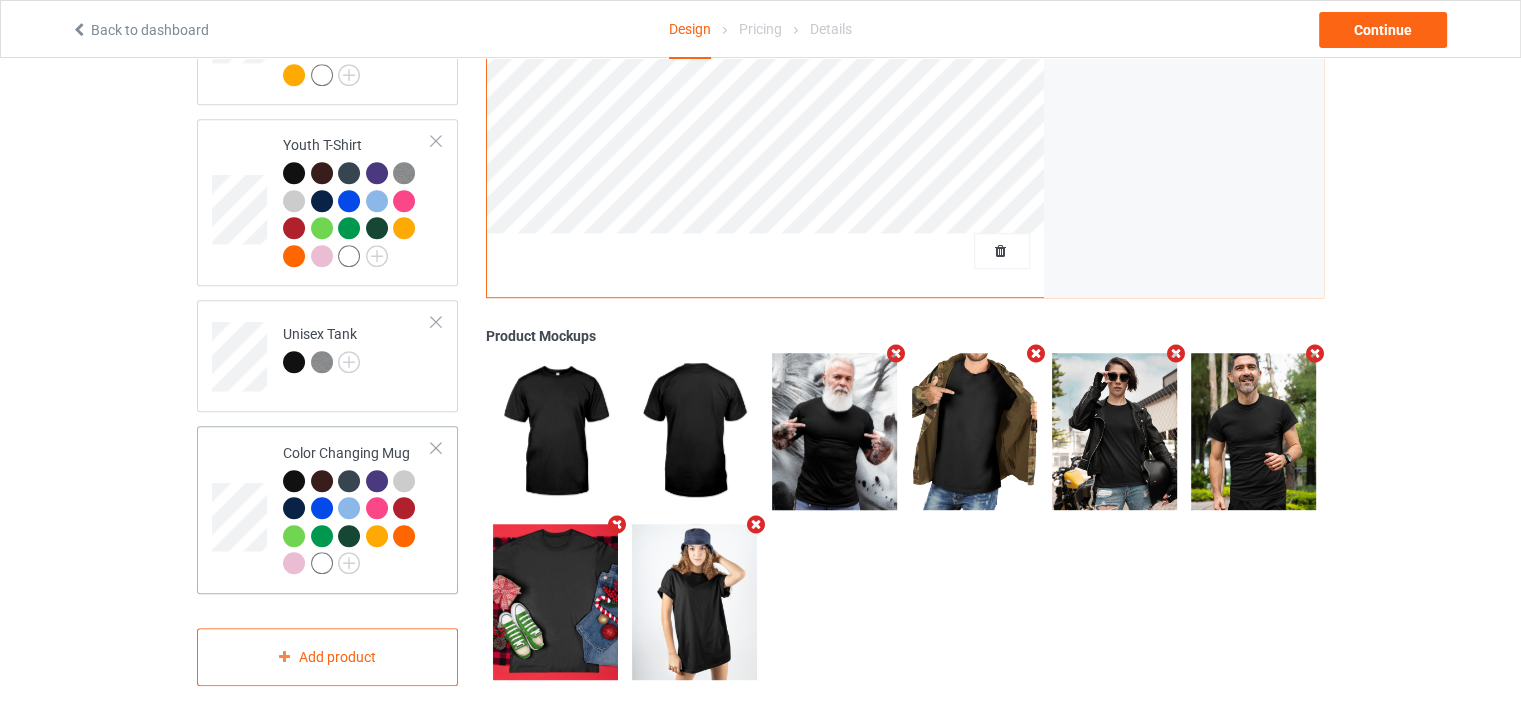 click at bounding box center [436, 448] 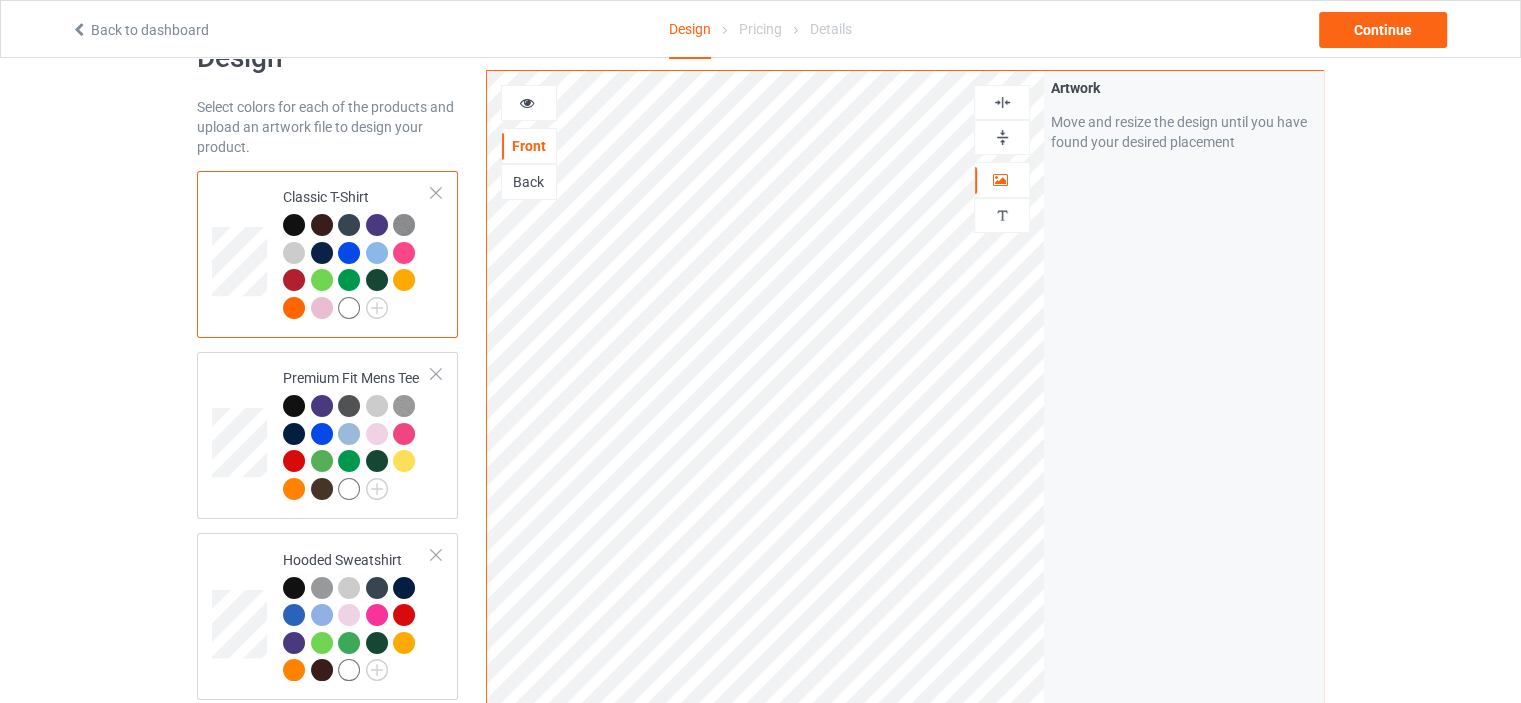 scroll, scrollTop: 59, scrollLeft: 0, axis: vertical 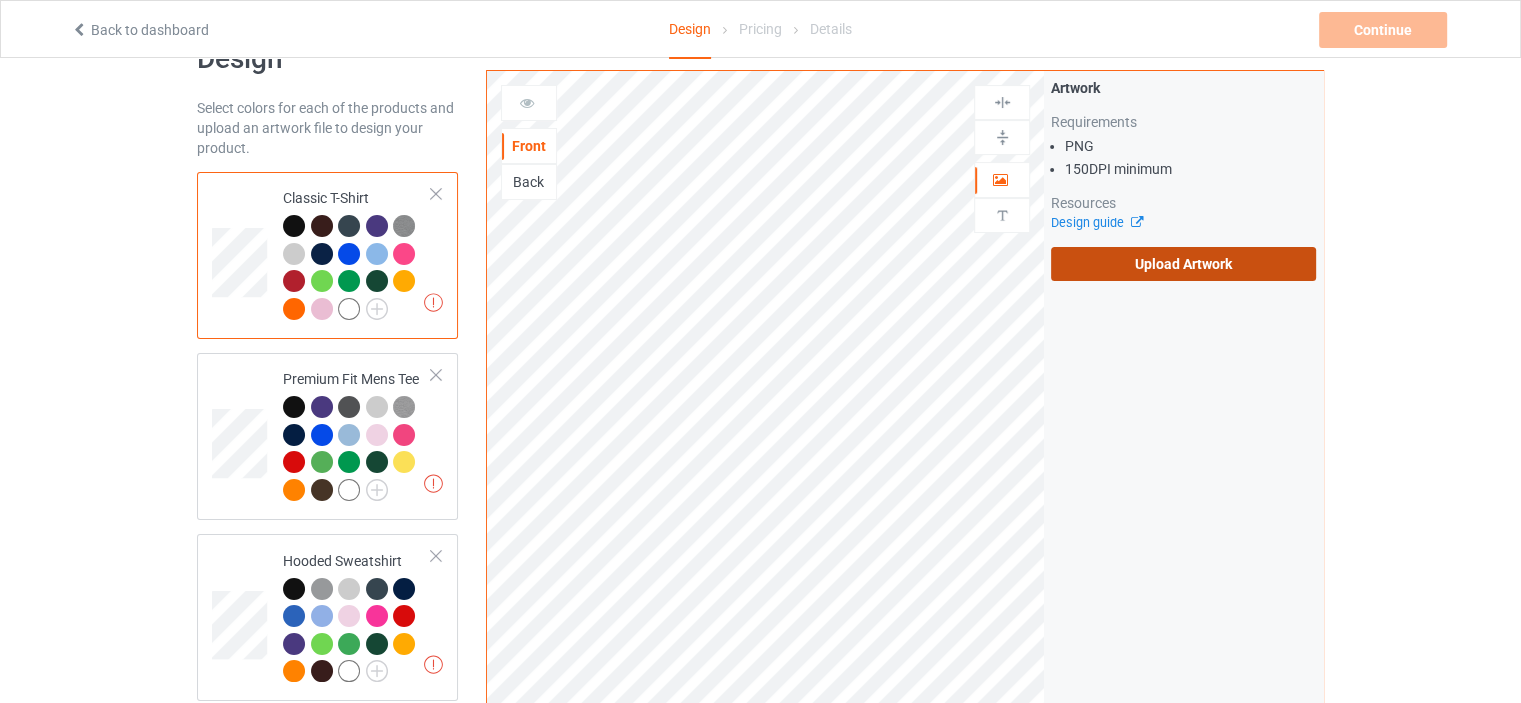 click on "Upload Artwork" at bounding box center [1183, 264] 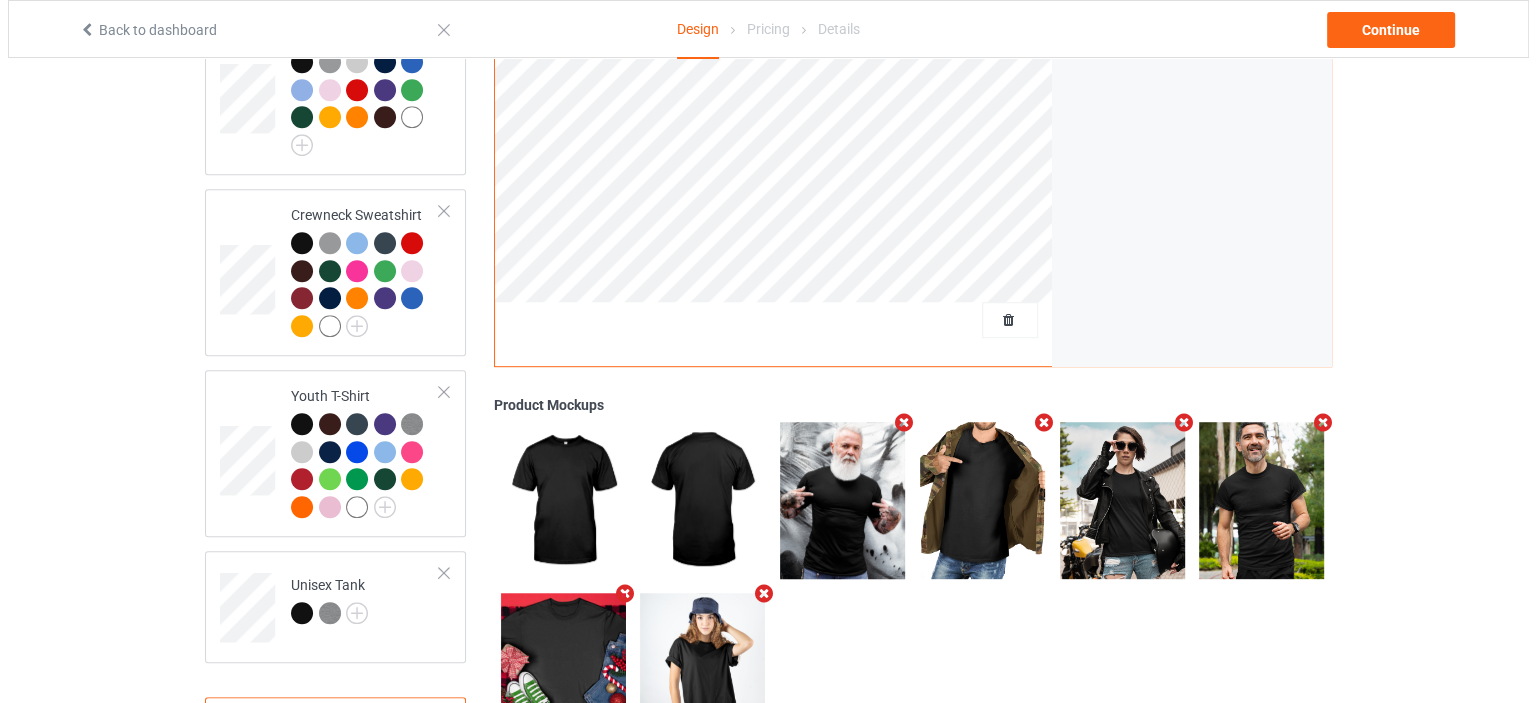 scroll, scrollTop: 1191, scrollLeft: 0, axis: vertical 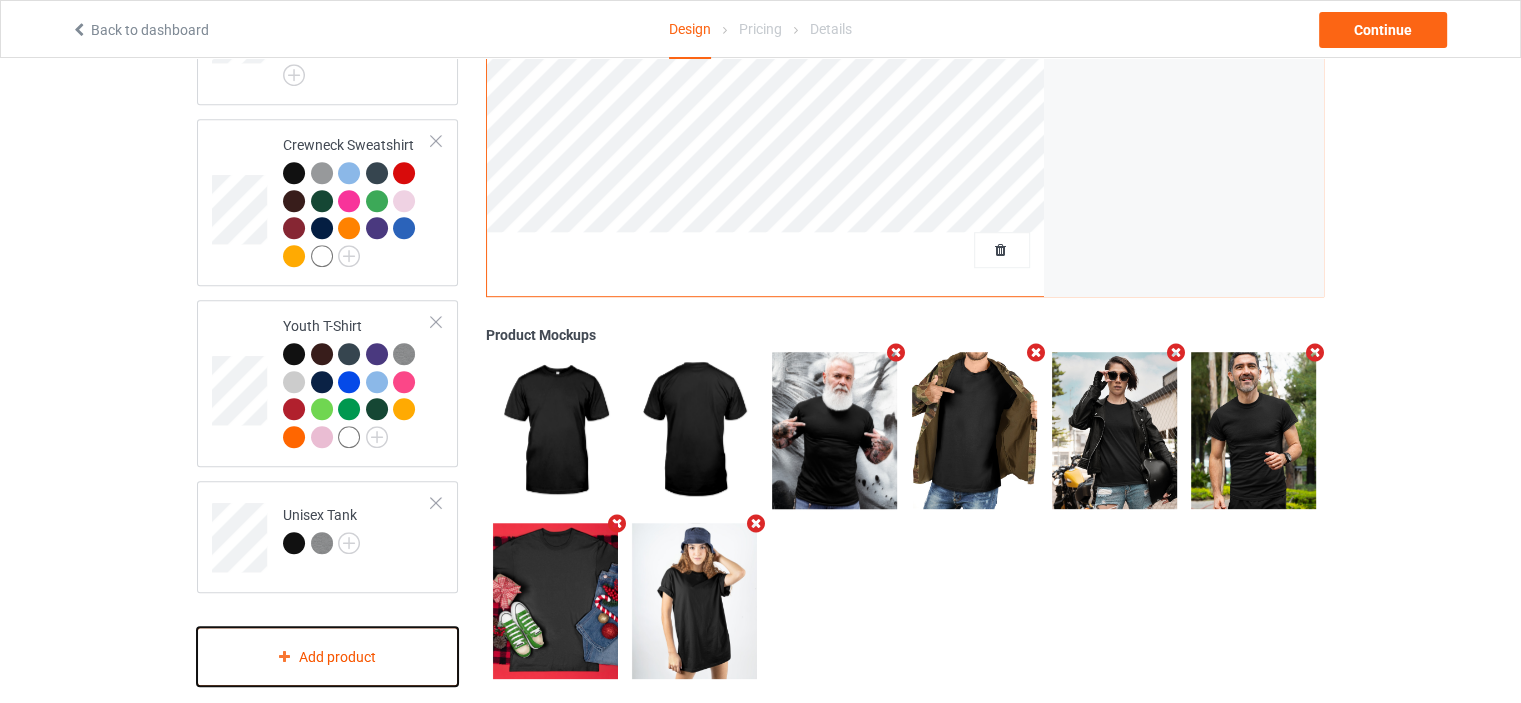 click on "Add product" at bounding box center [327, 656] 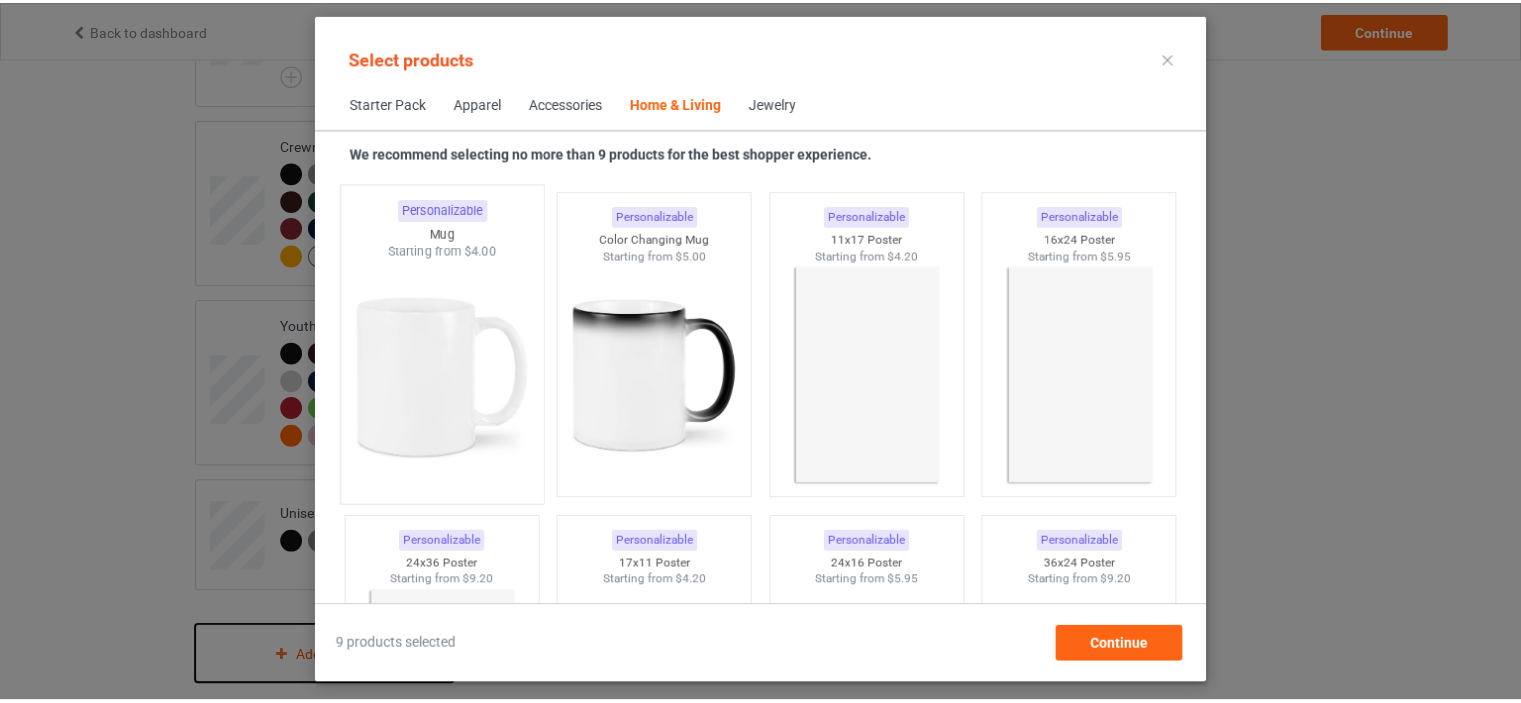 scroll, scrollTop: 9054, scrollLeft: 0, axis: vertical 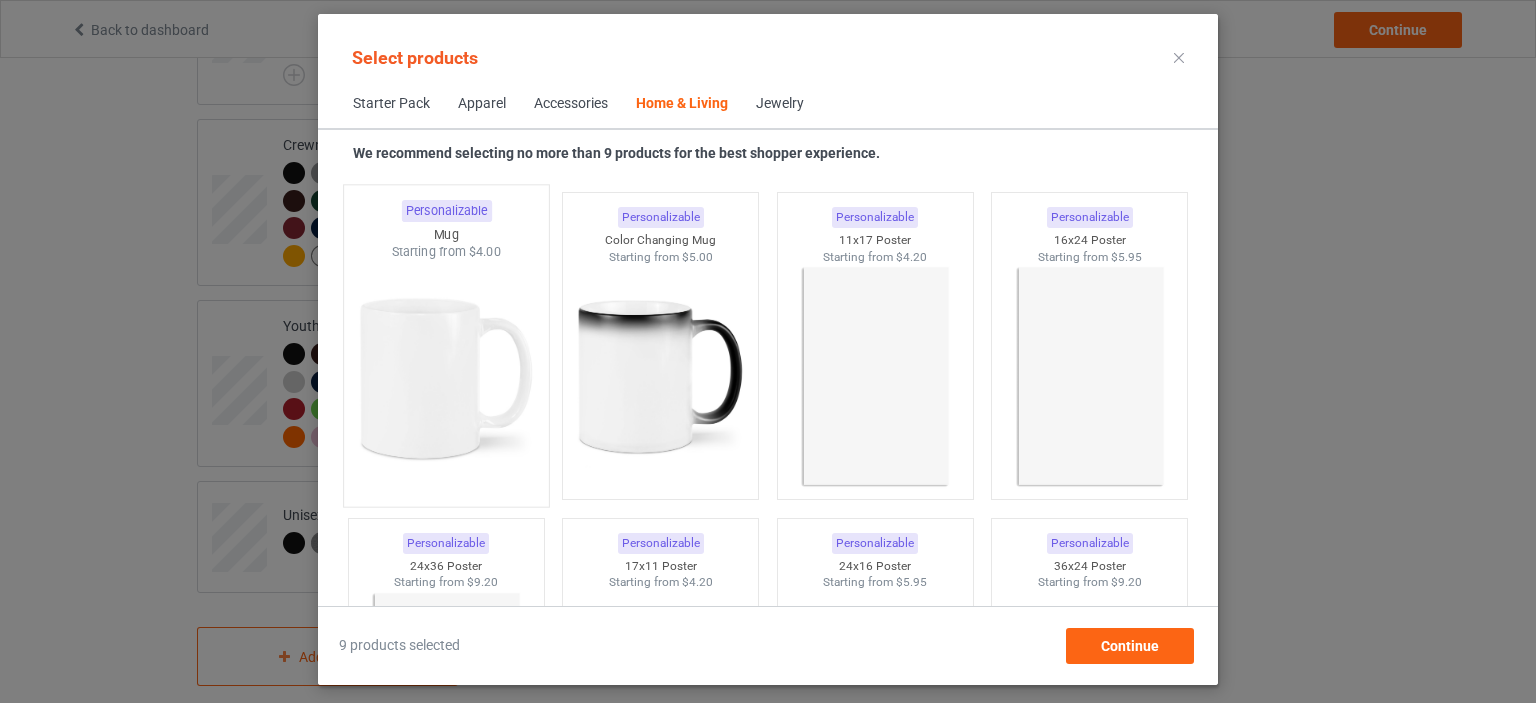 click at bounding box center (446, 378) 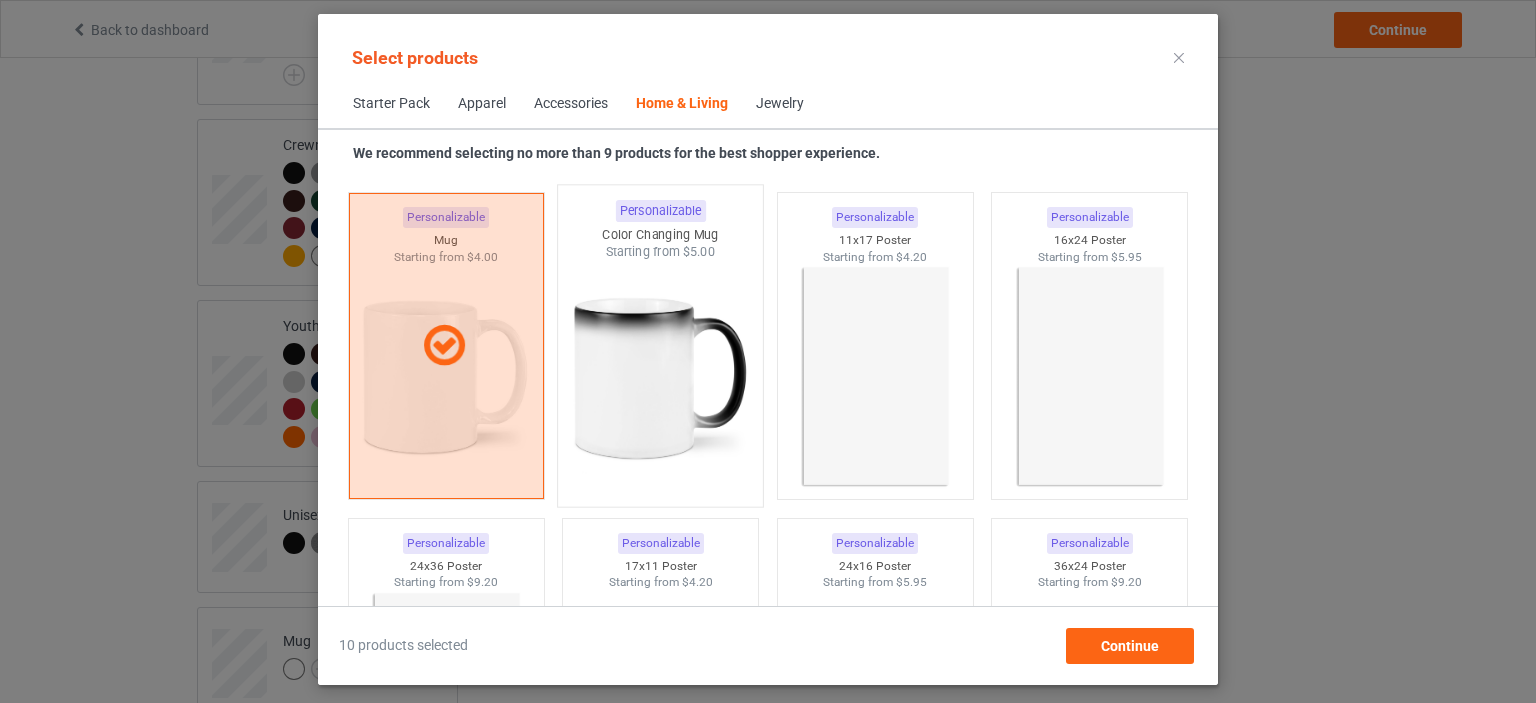 click at bounding box center (661, 378) 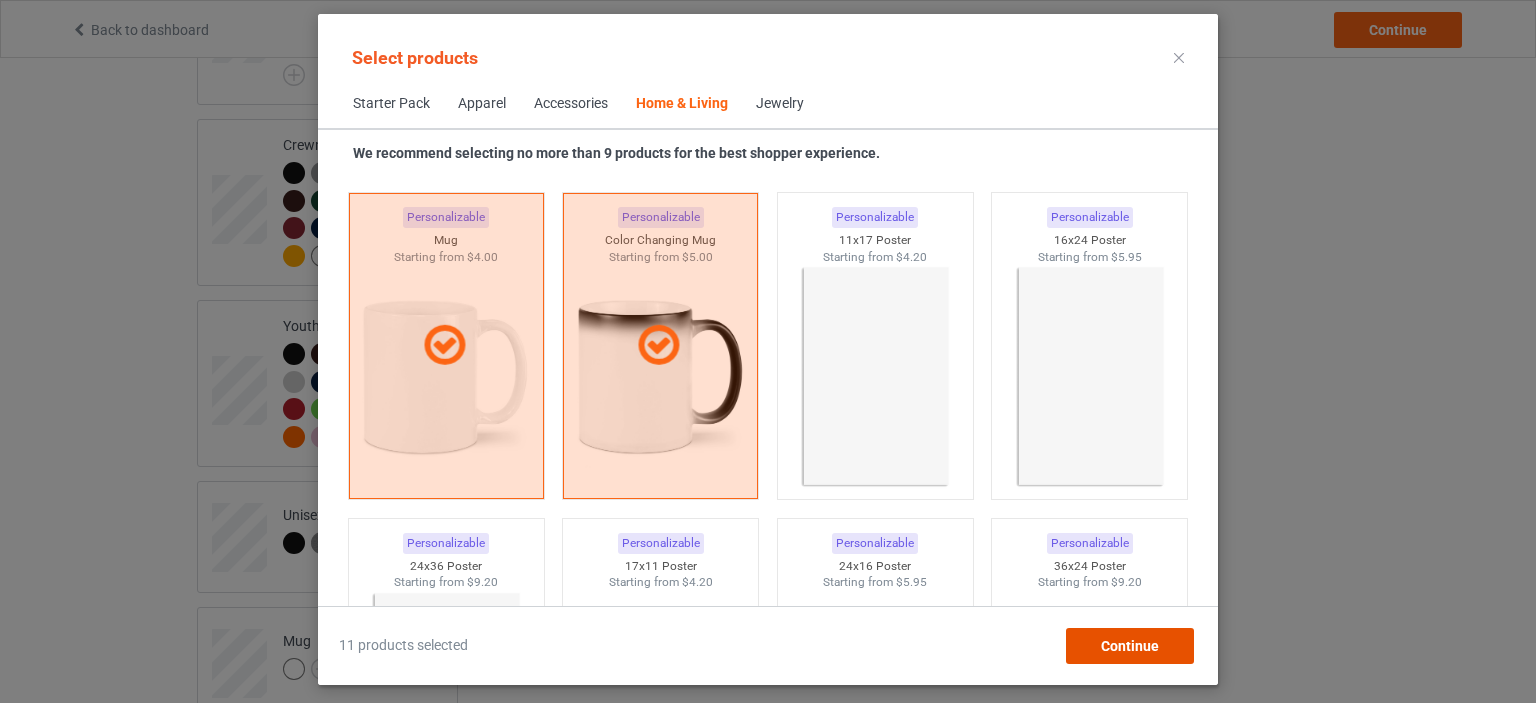 click on "Continue" at bounding box center [1130, 646] 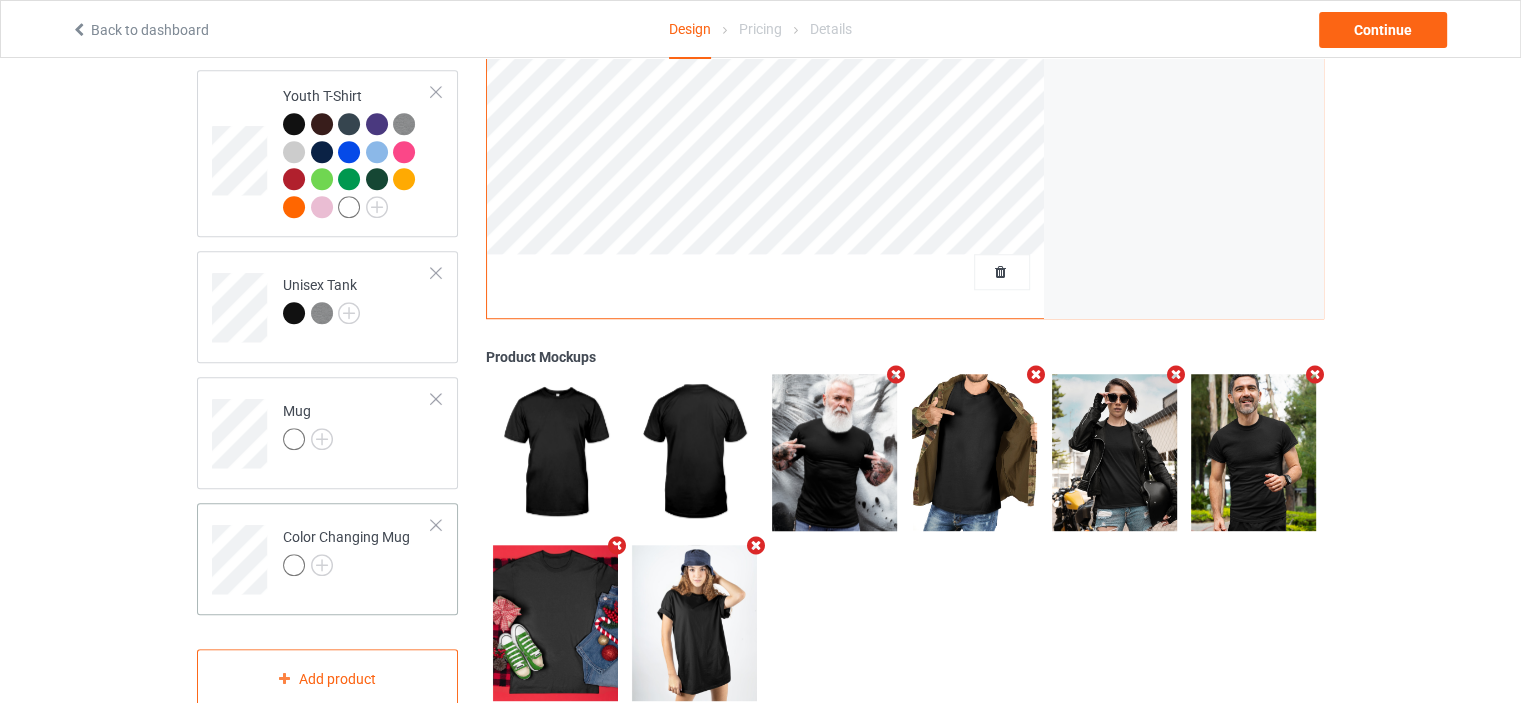 scroll, scrollTop: 1443, scrollLeft: 0, axis: vertical 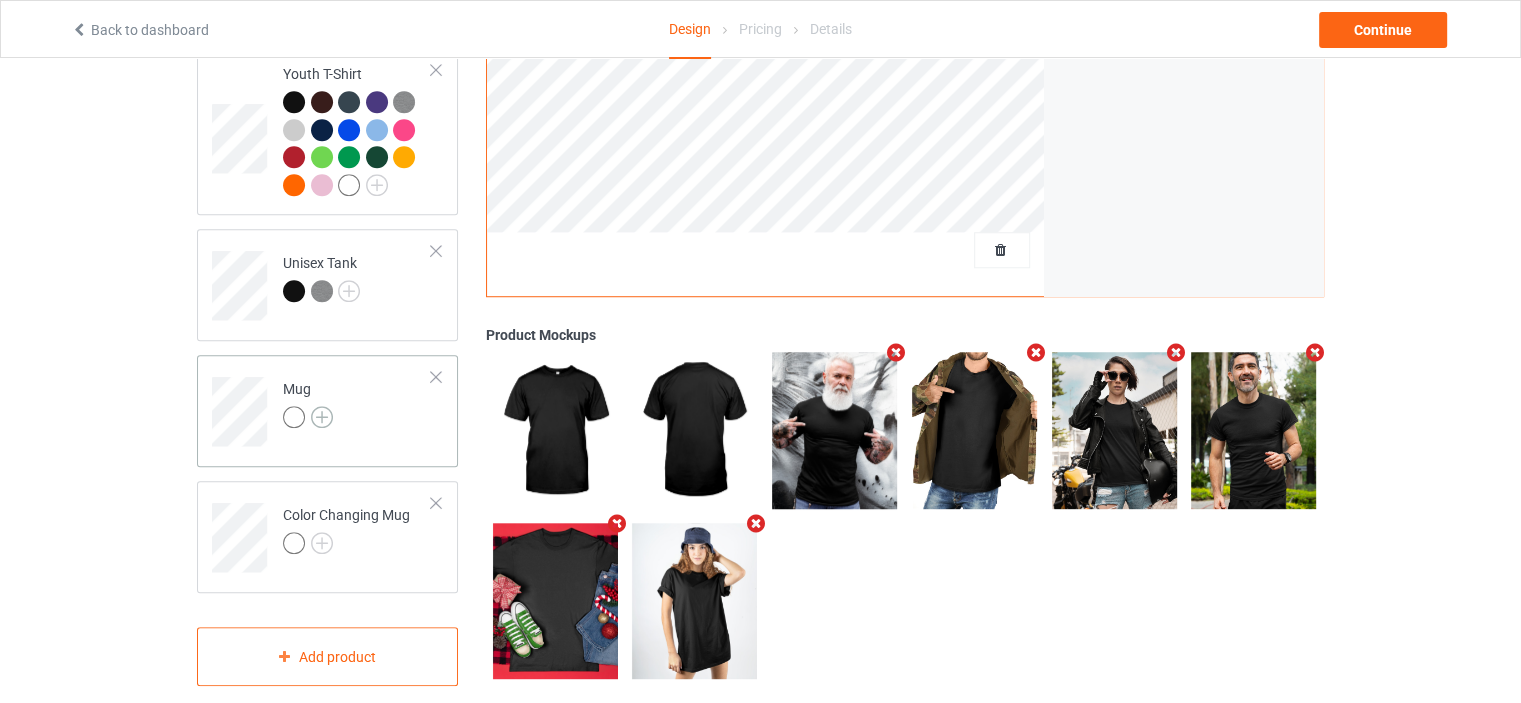 click at bounding box center [322, 417] 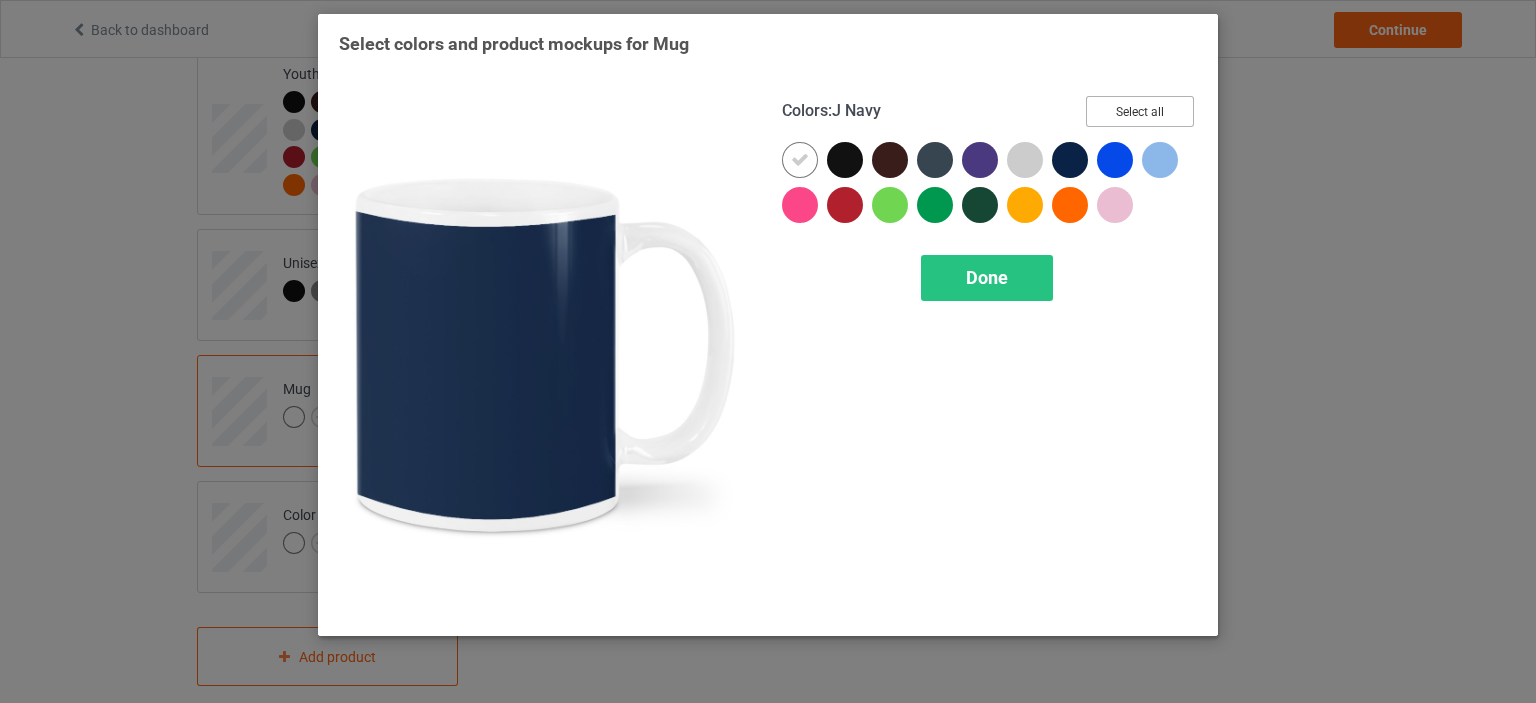 click on "Select all" at bounding box center (1140, 111) 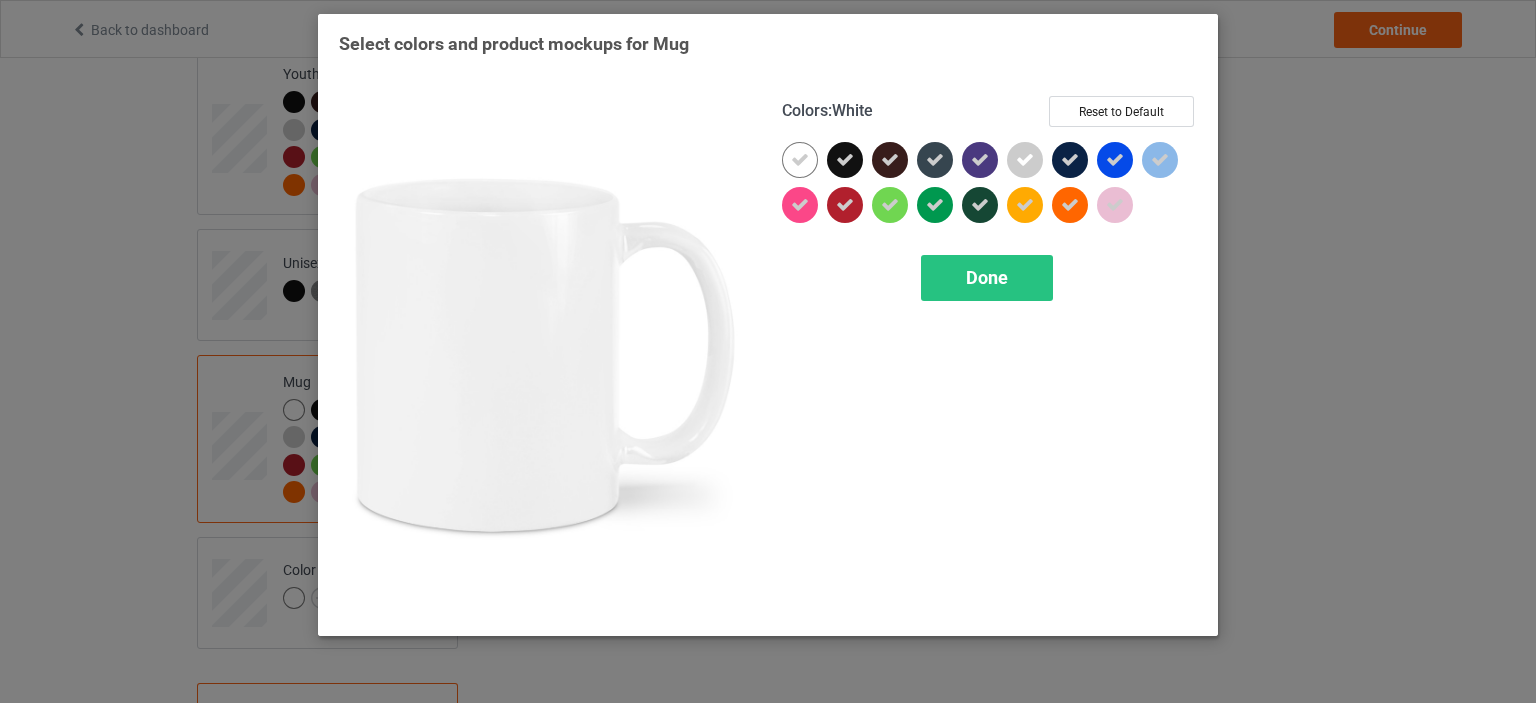 click at bounding box center [800, 160] 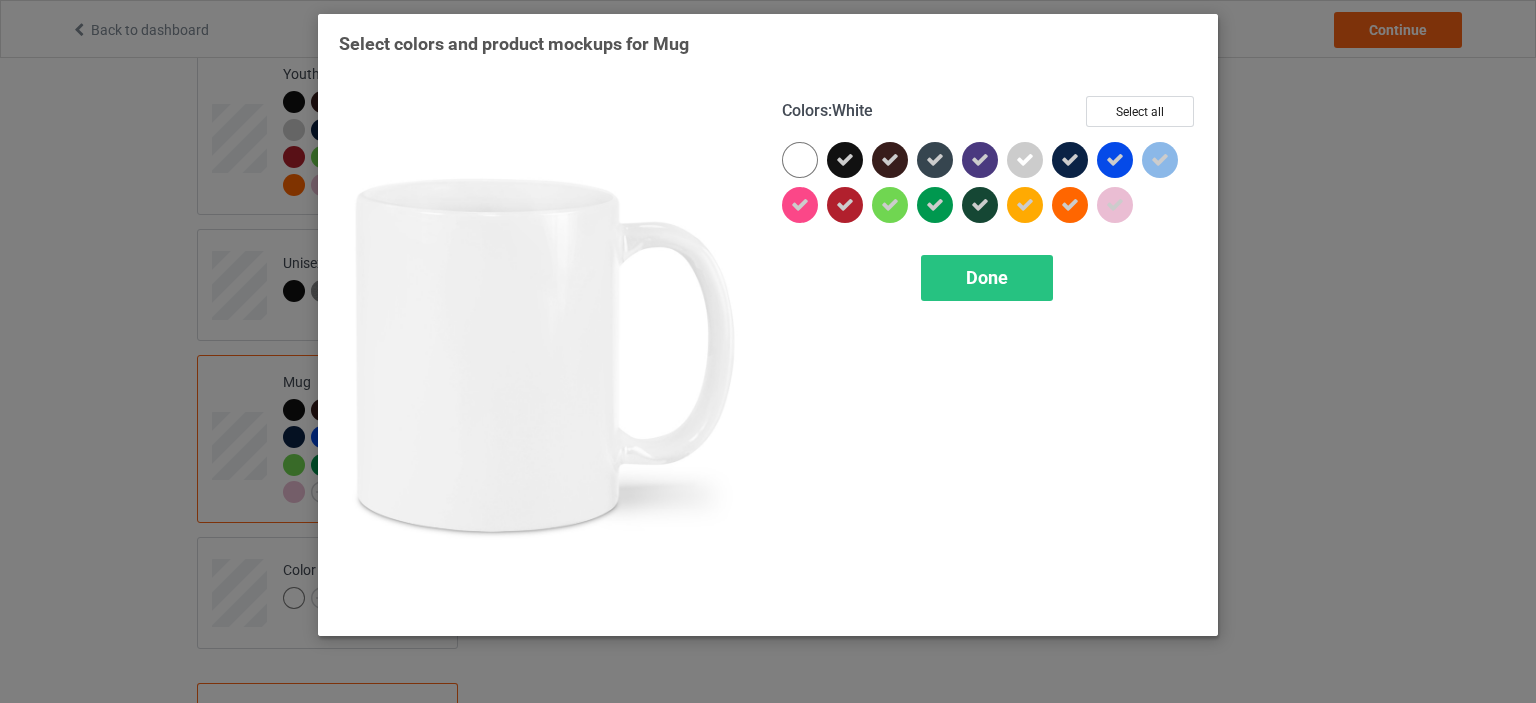 click at bounding box center (800, 160) 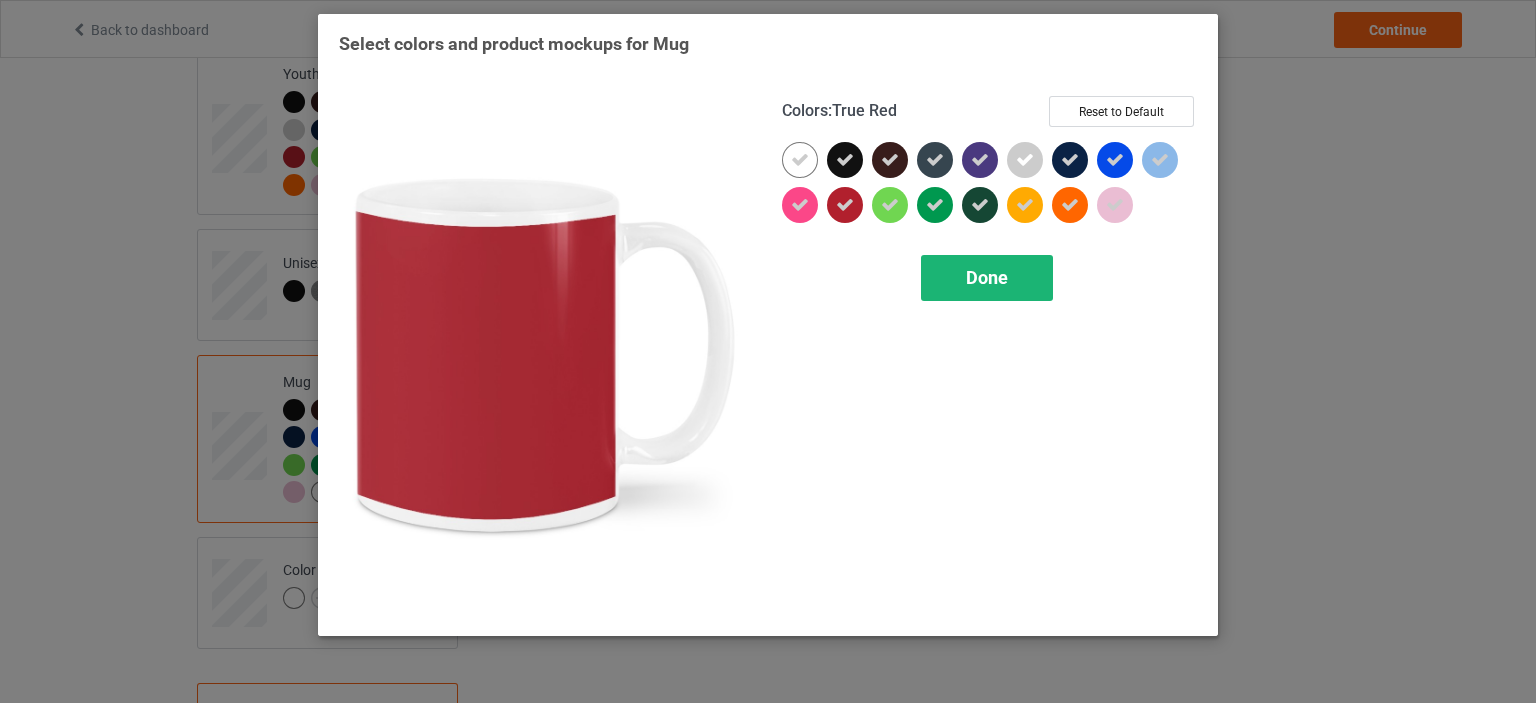 click on "Done" at bounding box center [987, 278] 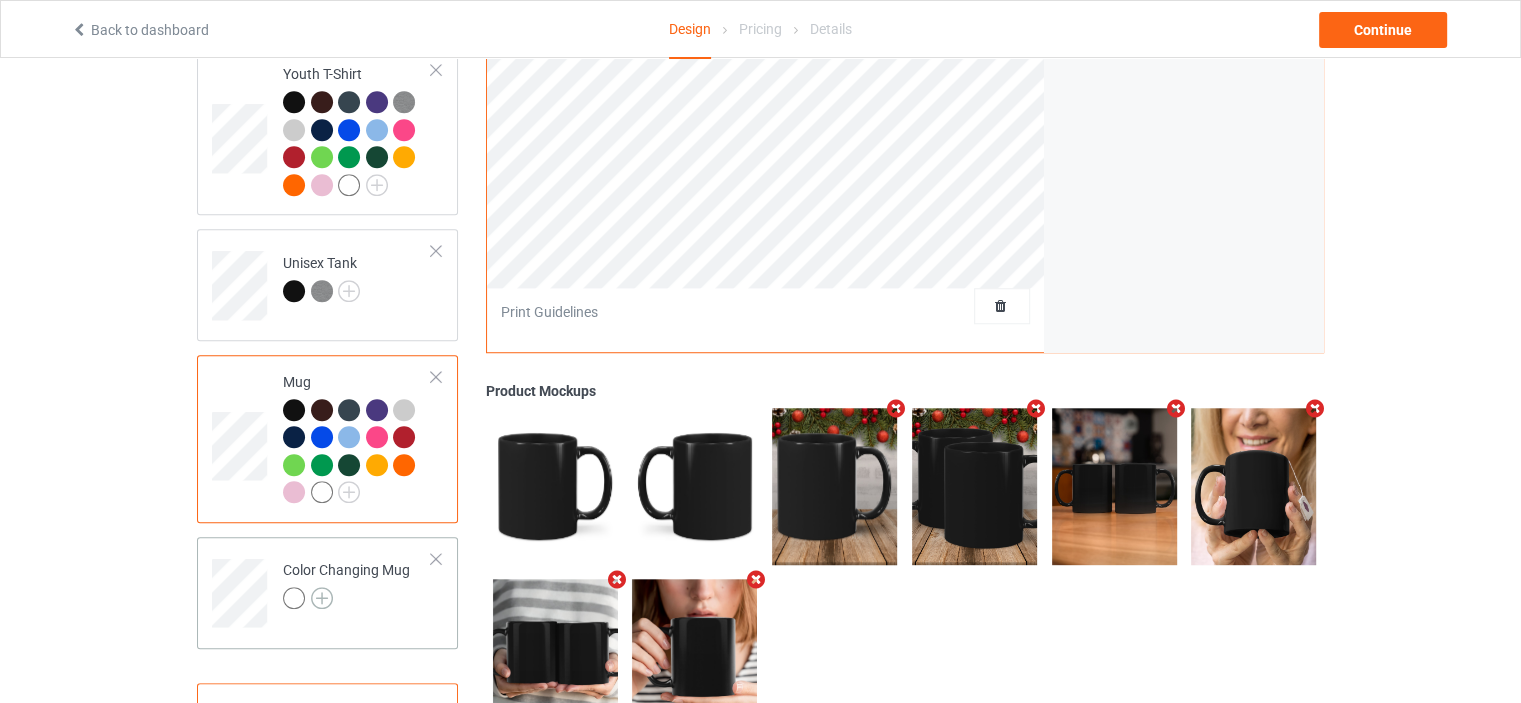 click at bounding box center (322, 598) 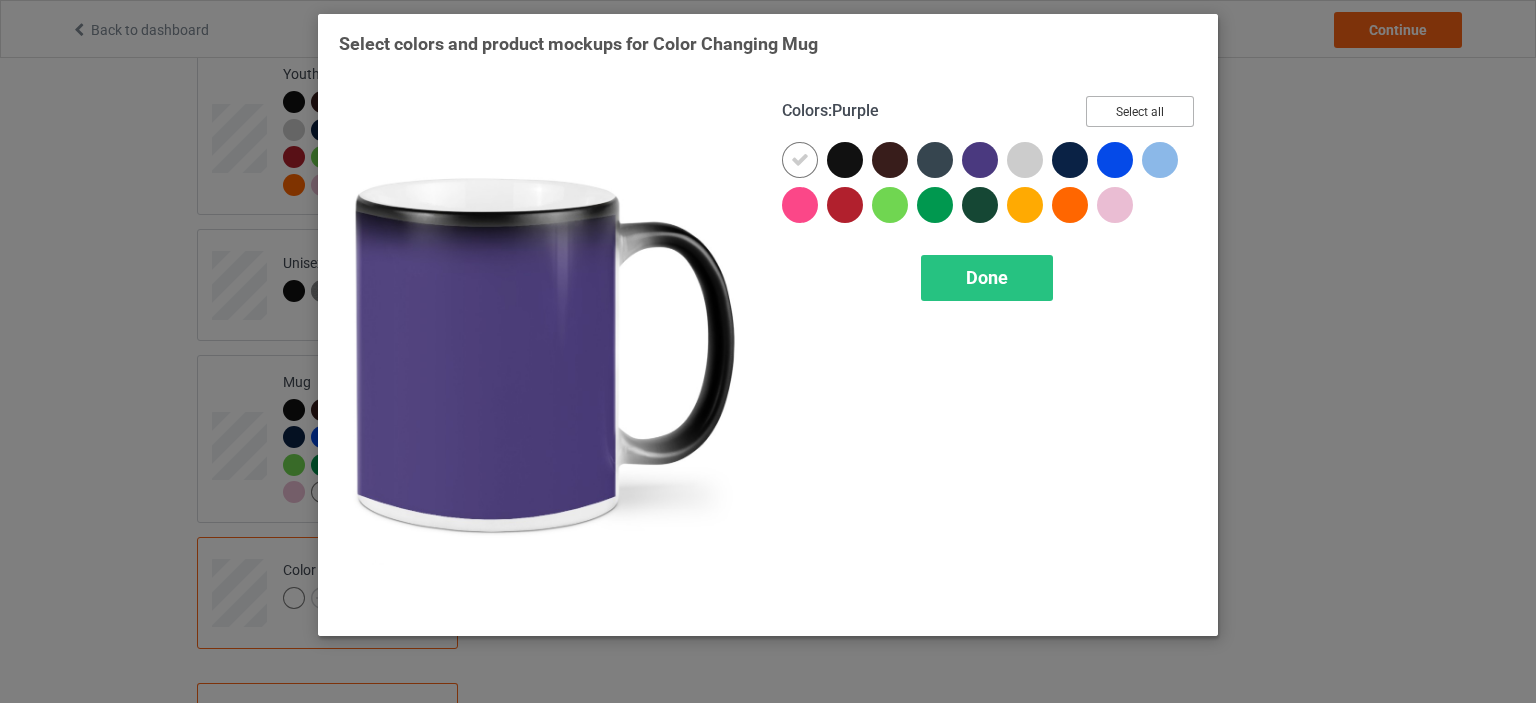 click on "Select all" at bounding box center (1140, 111) 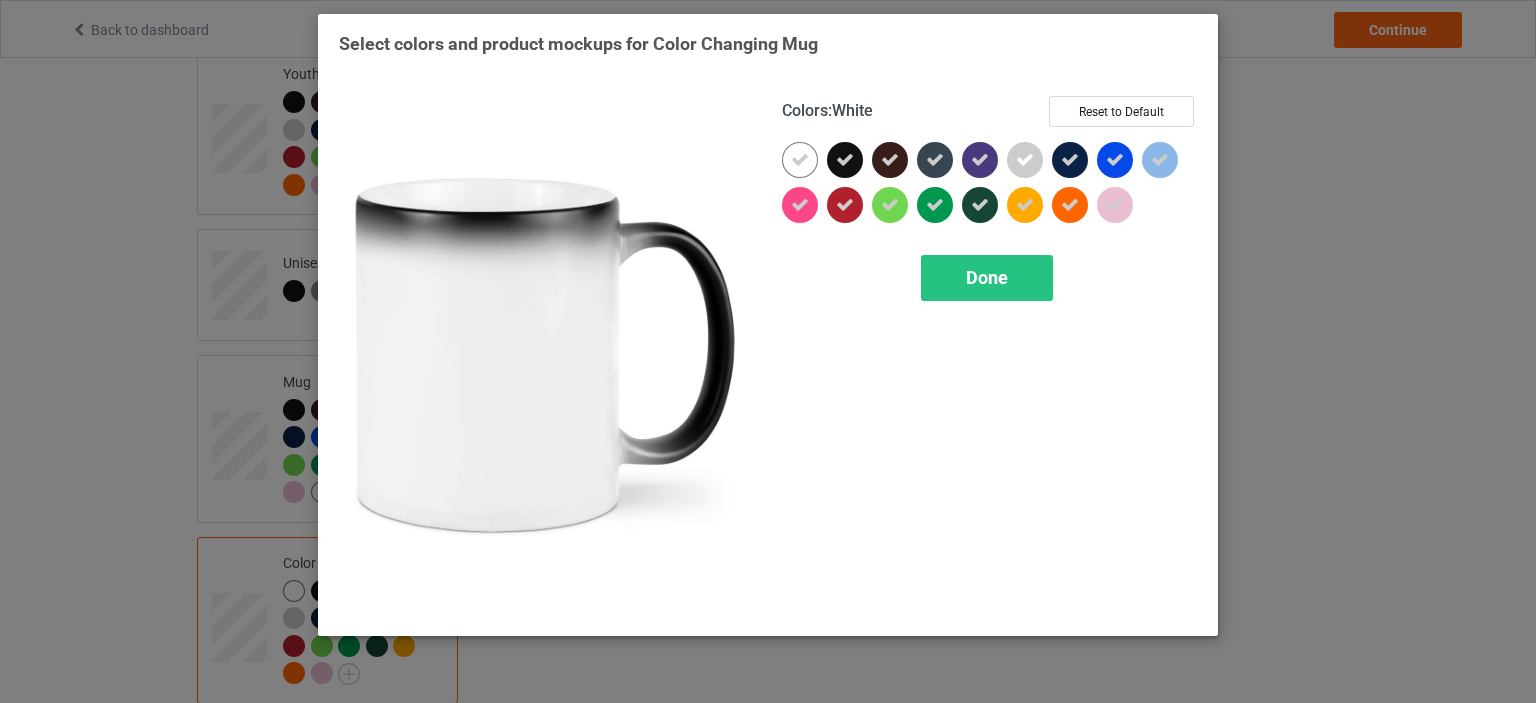 click at bounding box center [800, 160] 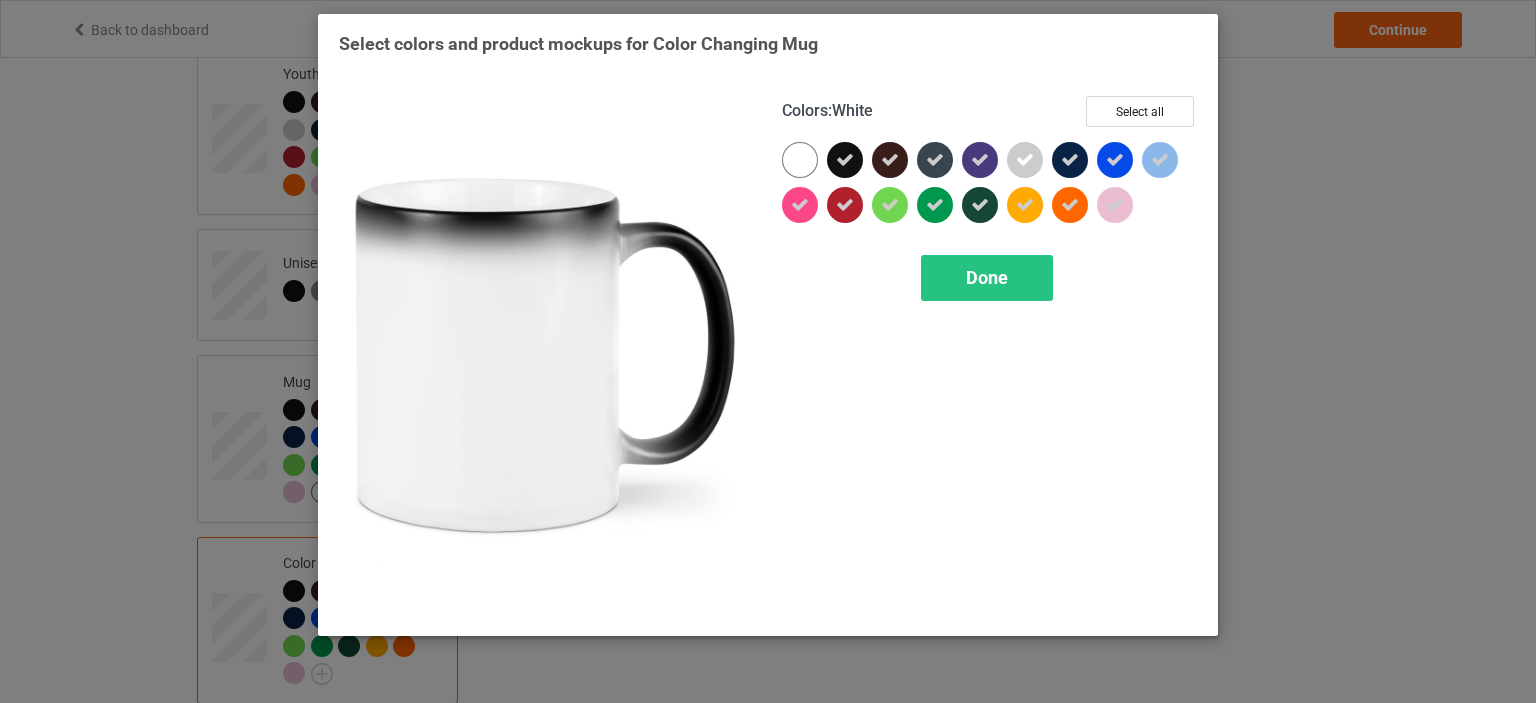 click at bounding box center [800, 160] 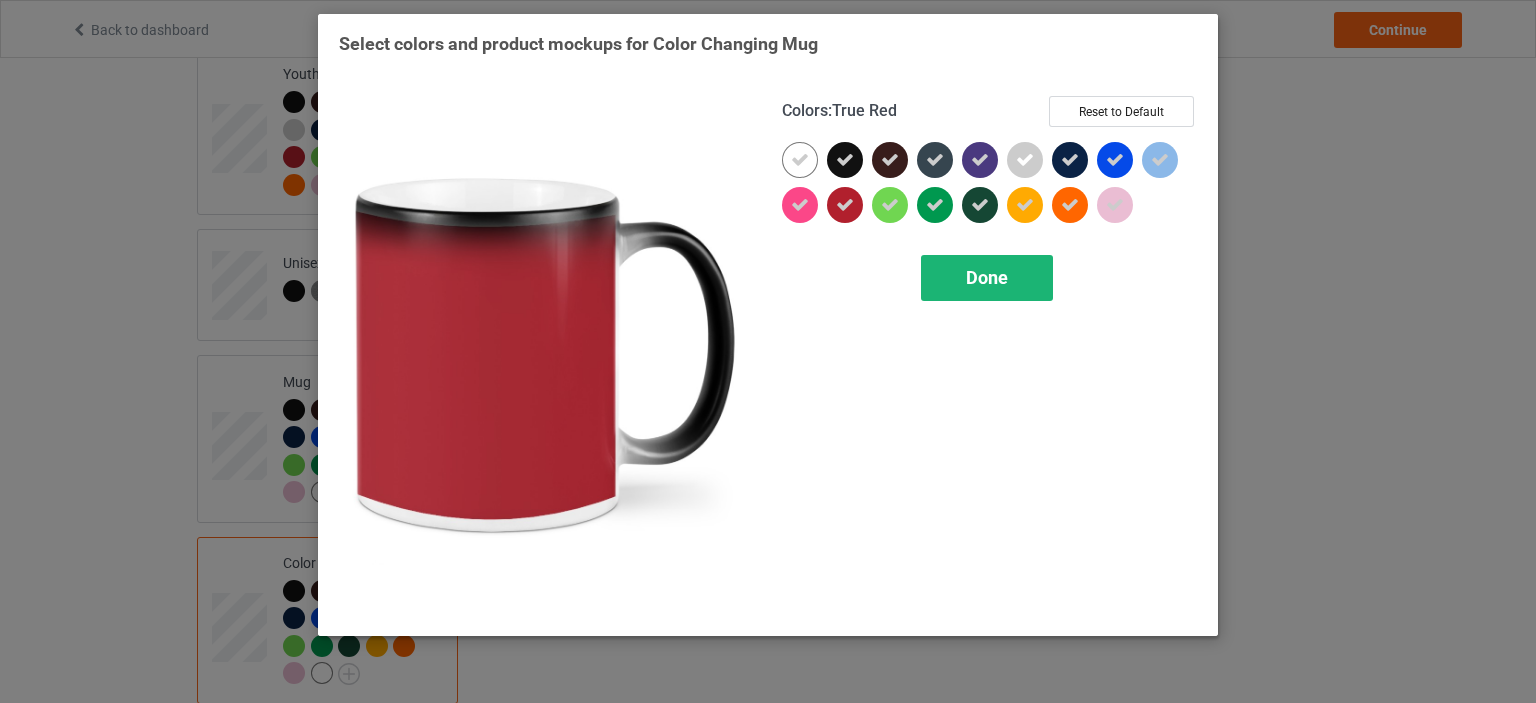 click on "Done" at bounding box center (987, 277) 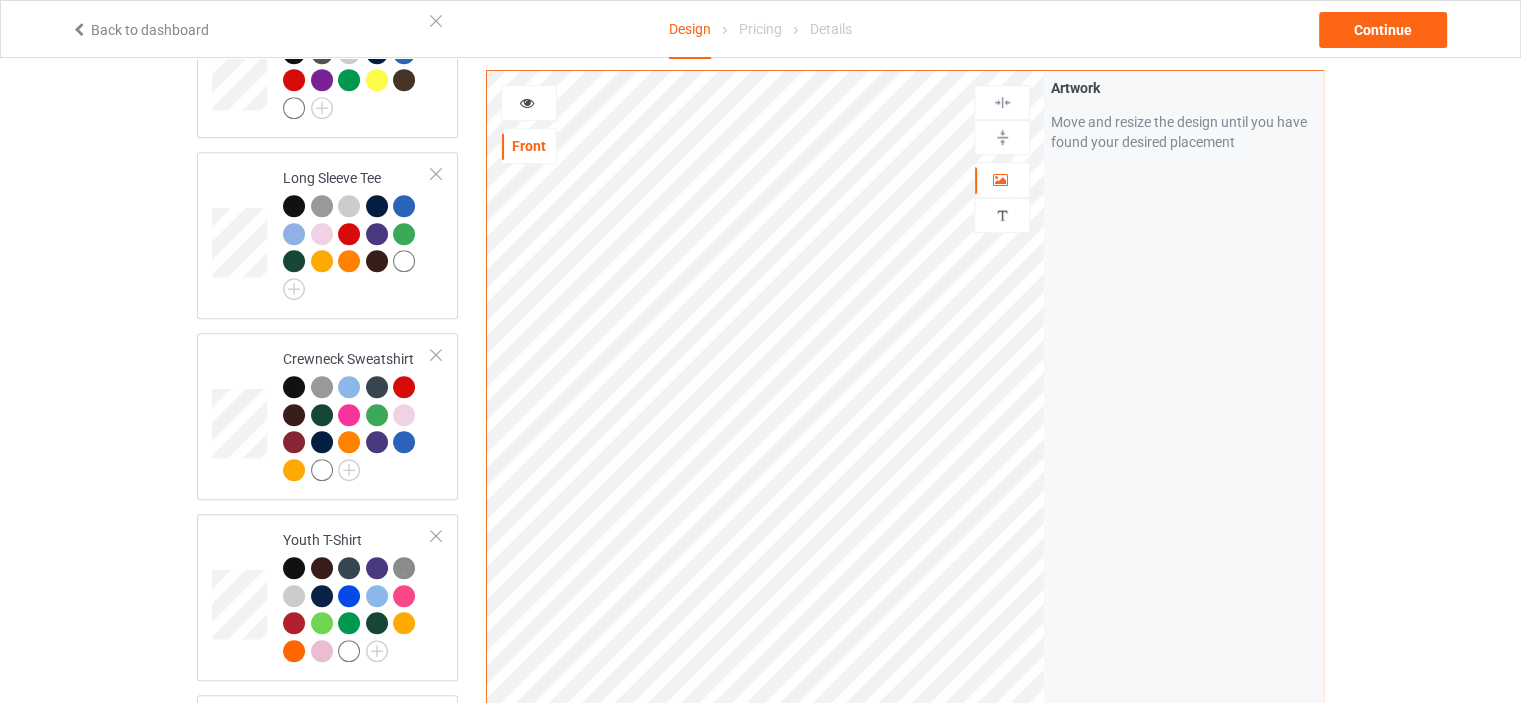 scroll, scrollTop: 976, scrollLeft: 0, axis: vertical 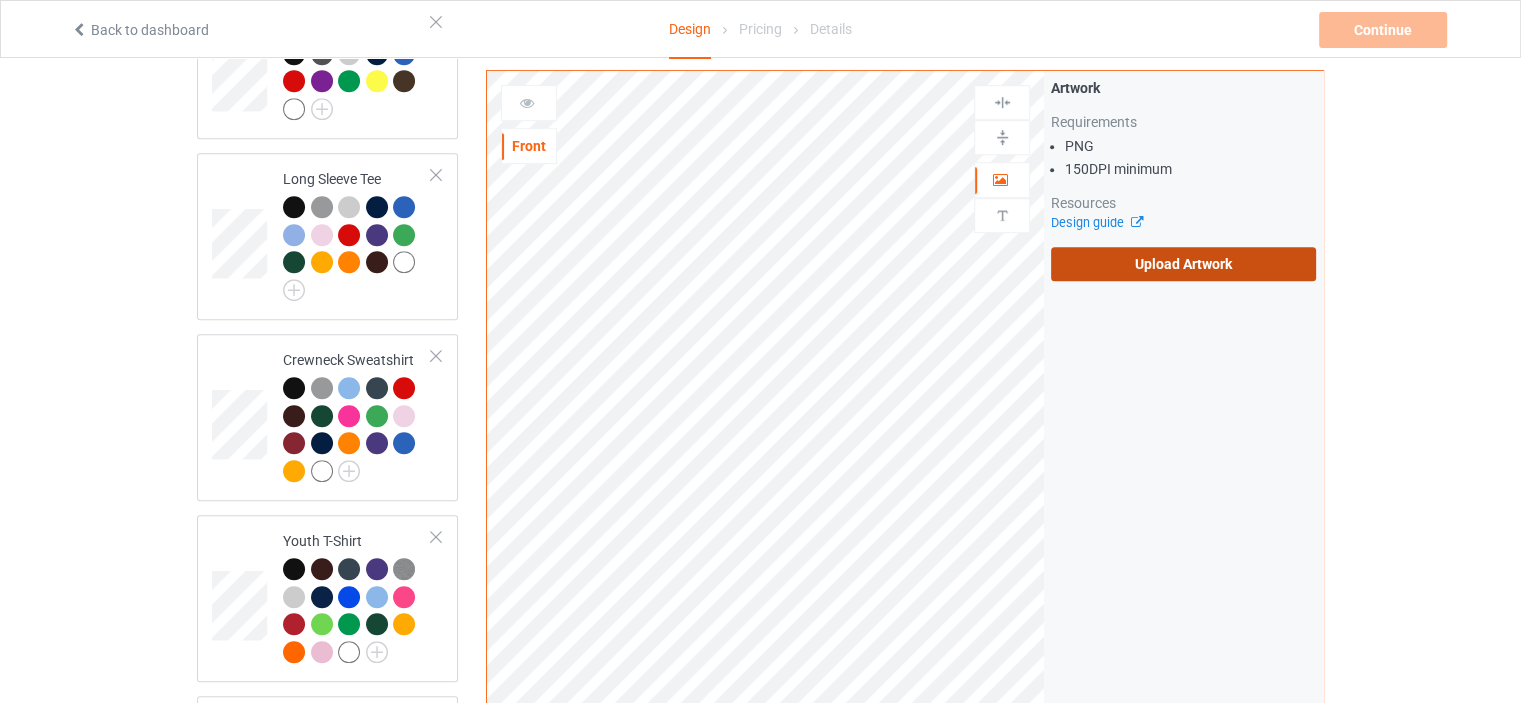 click on "Upload Artwork" at bounding box center (1183, 264) 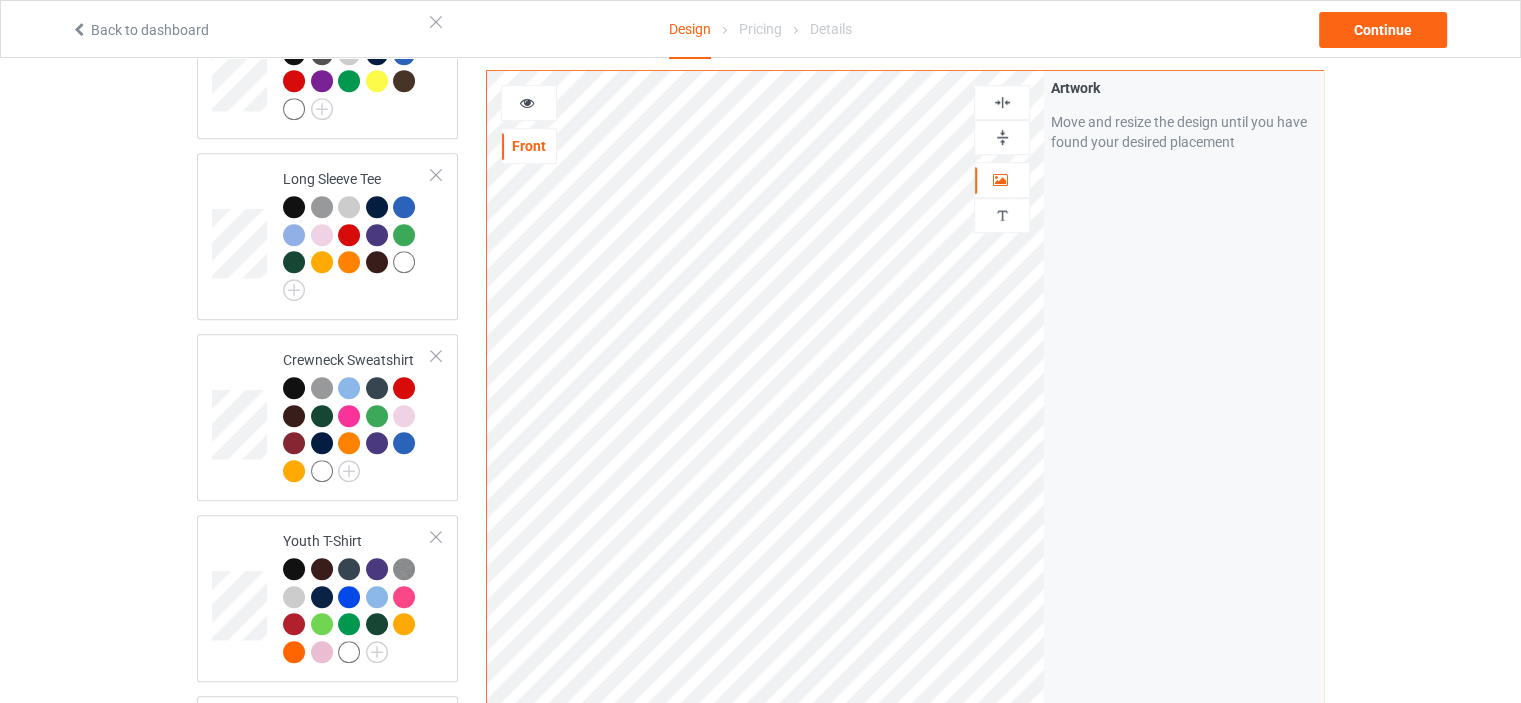 click on "Artwork Move and resize the design until you have found your desired placement" at bounding box center (1183, 451) 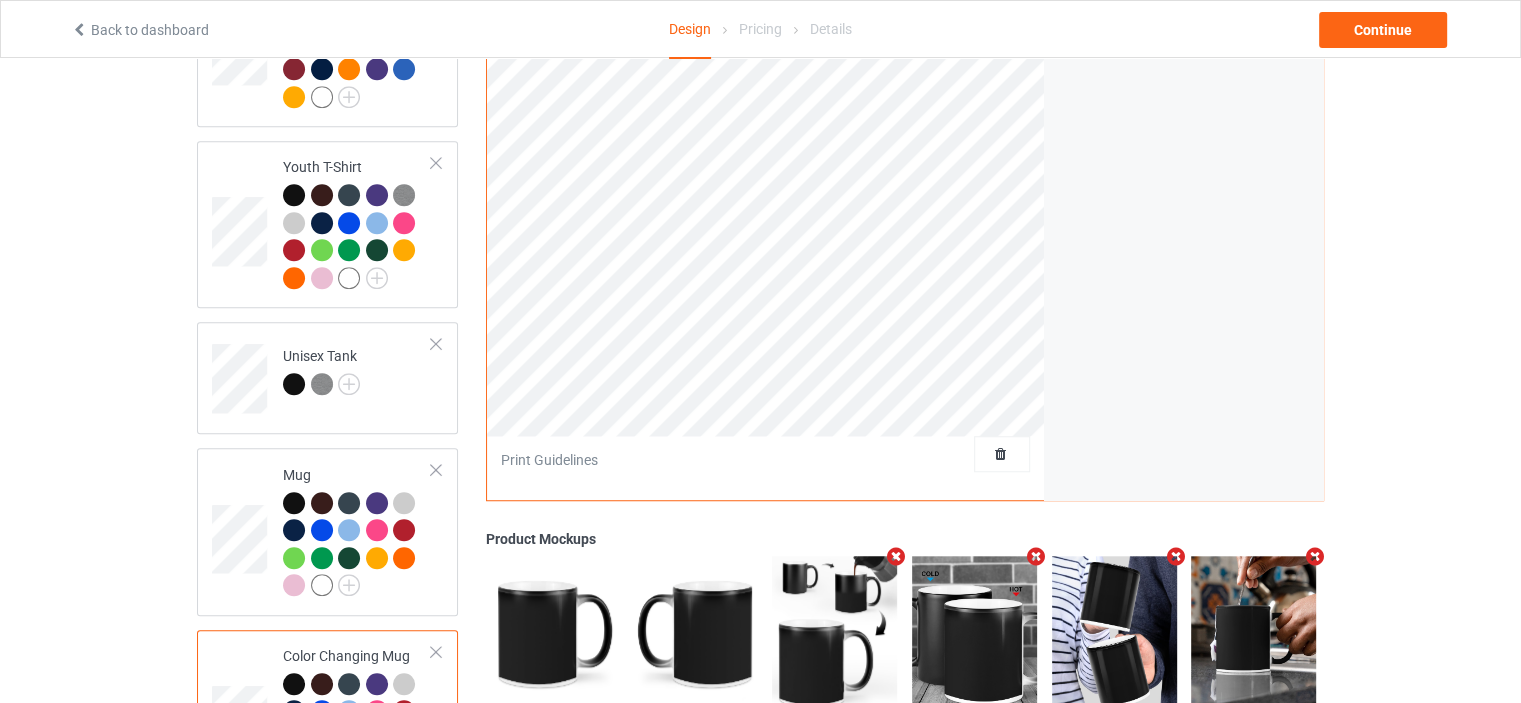 scroll, scrollTop: 1352, scrollLeft: 0, axis: vertical 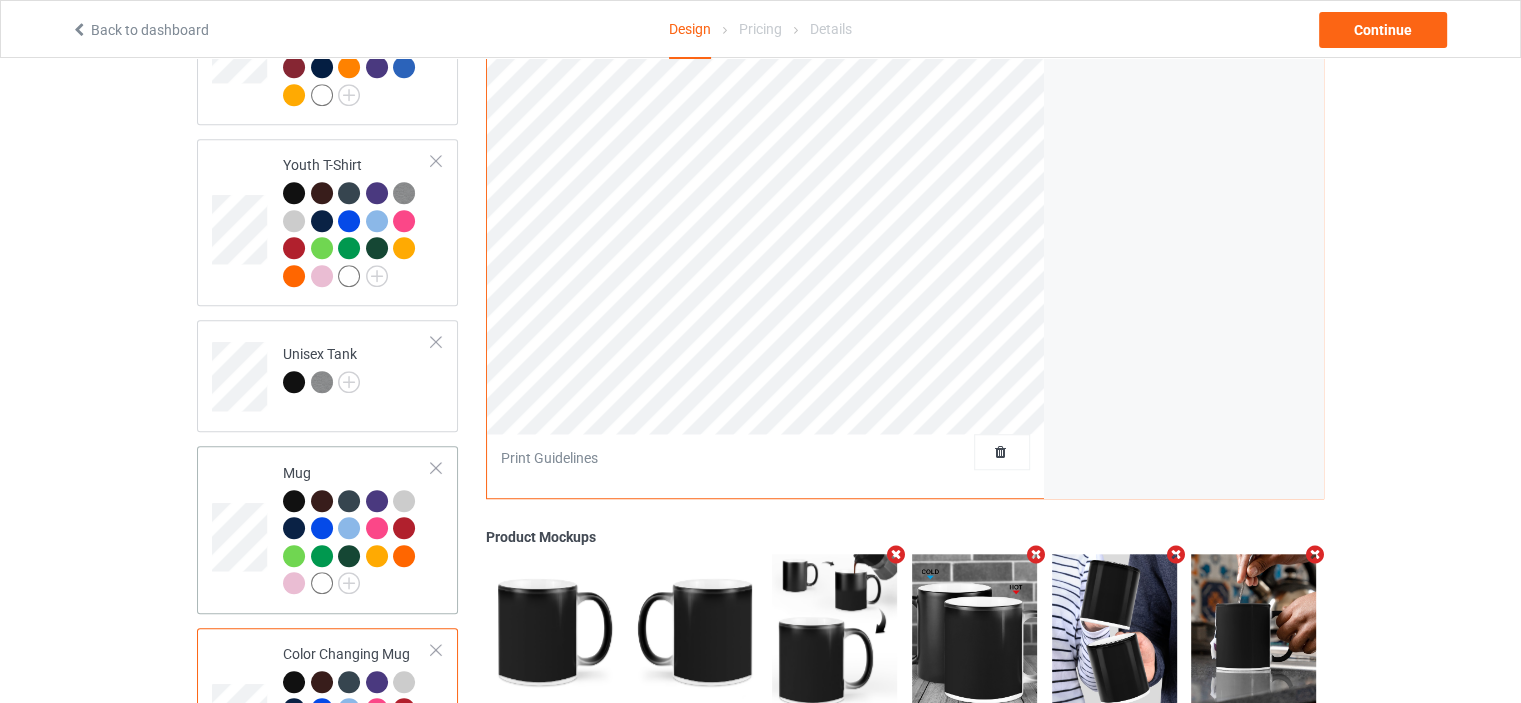 click at bounding box center [242, 529] 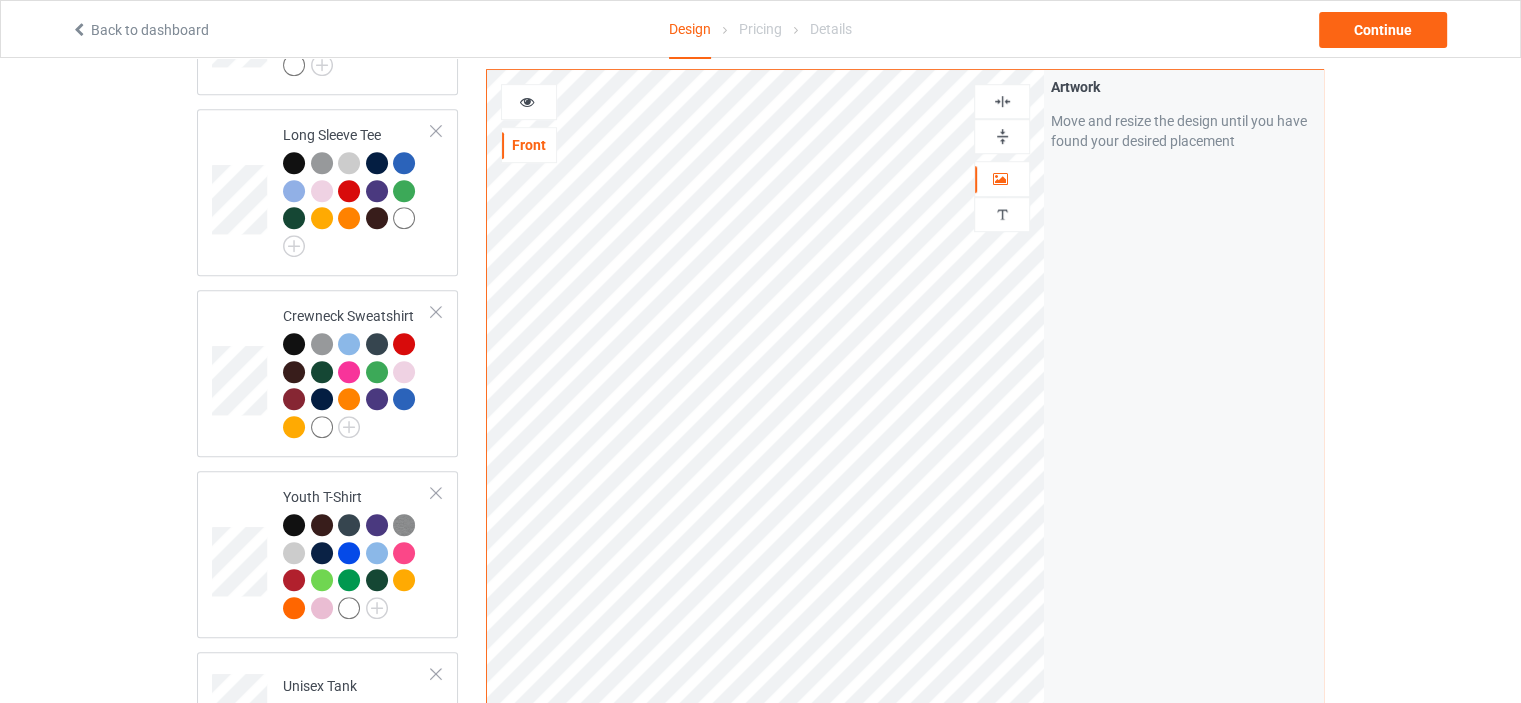 scroll, scrollTop: 1019, scrollLeft: 0, axis: vertical 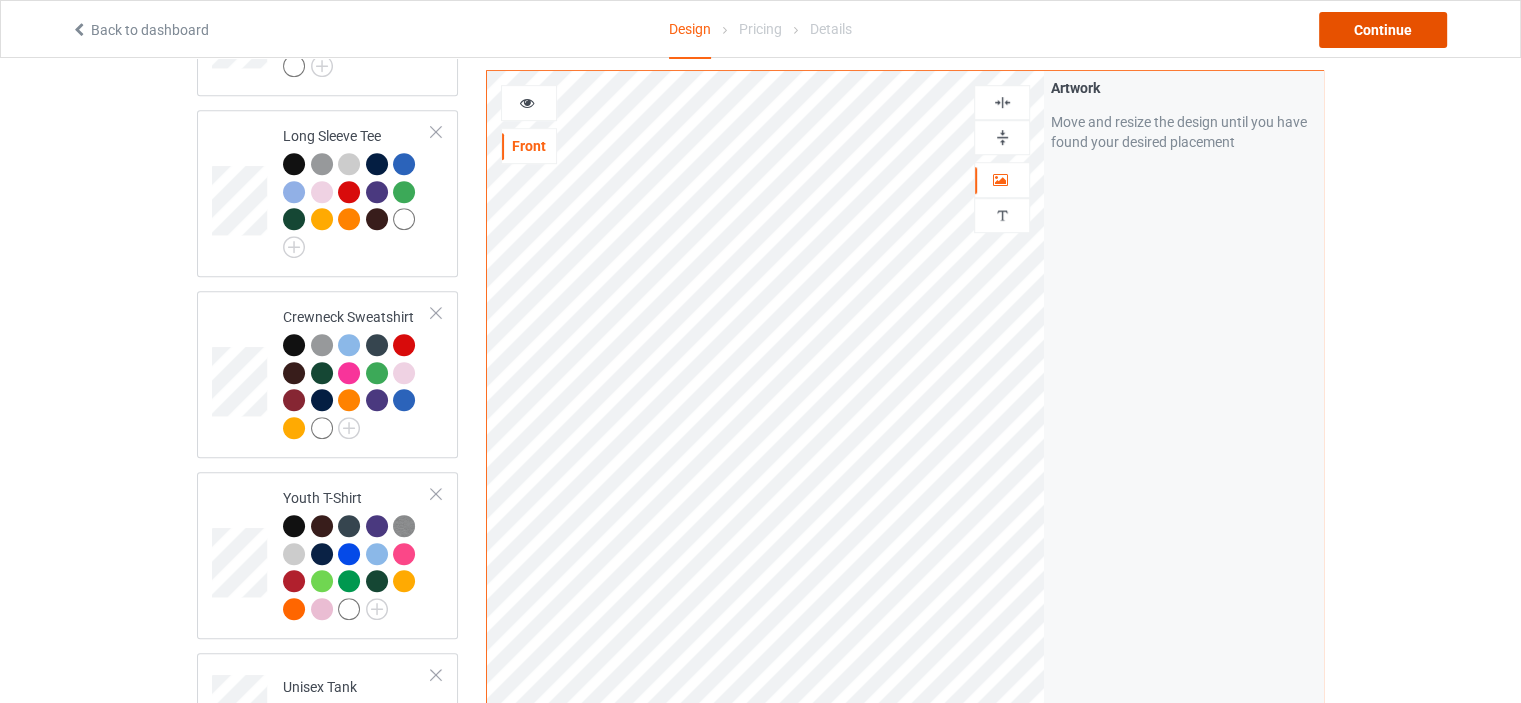click on "Continue" at bounding box center [1383, 30] 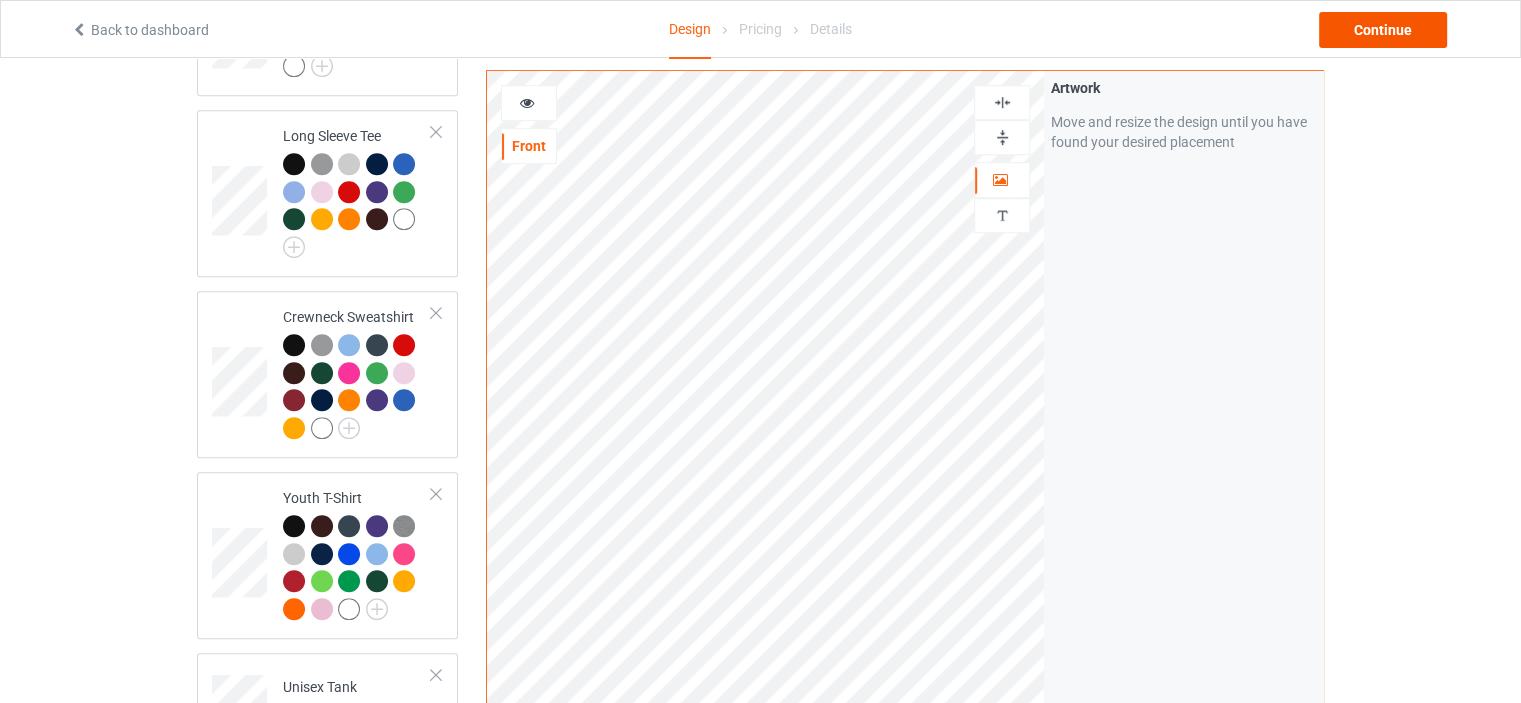 scroll, scrollTop: 0, scrollLeft: 0, axis: both 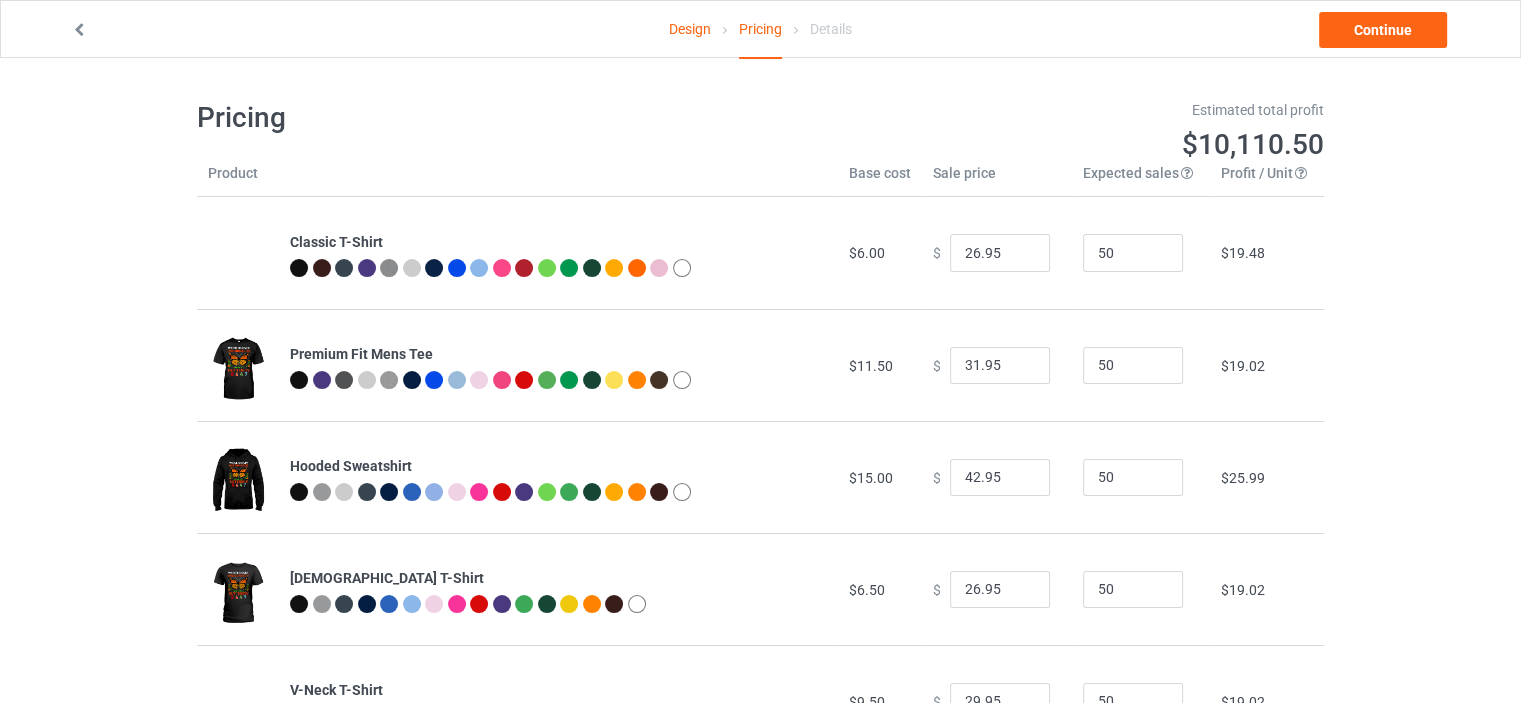 click on "Design Pricing Details Continue Pricing Estimated total profit $10,110.50 Product Base cost Sale price Expected sales   Your expected sales will change your profit estimate (on the right), but will not affect the actual amount of profit you earn. Profit / Unit   Your profit is your sale price minus your base cost and processing fee. Classic T-Shirt $6.00 $     26.95 50 $19.48 Premium Fit Mens Tee $11.50 $     31.95 50 $19.02 Hooded Sweatshirt $15.00 $     42.95 50 $25.99 [DEMOGRAPHIC_DATA] T-Shirt $6.50 $     26.95 50 $19.02 V-Neck T-Shirt $9.50 $     29.95 50 $19.02 Long Sleeve Tee $9.00 $     29.95 50 $19.48 Crewneck Sweatshirt $13.00 $     36.95 50 $22.27 Youth T-Shirt $7.00 $     25.95 50 $17.62 Unisex Tank $9.50 $     29.95 50 $19.02 Mug $4.00 $     14.95 50 $10.18 Color Changing Mug $5.00 $     16.95 50 $11.11" at bounding box center [760, 764] 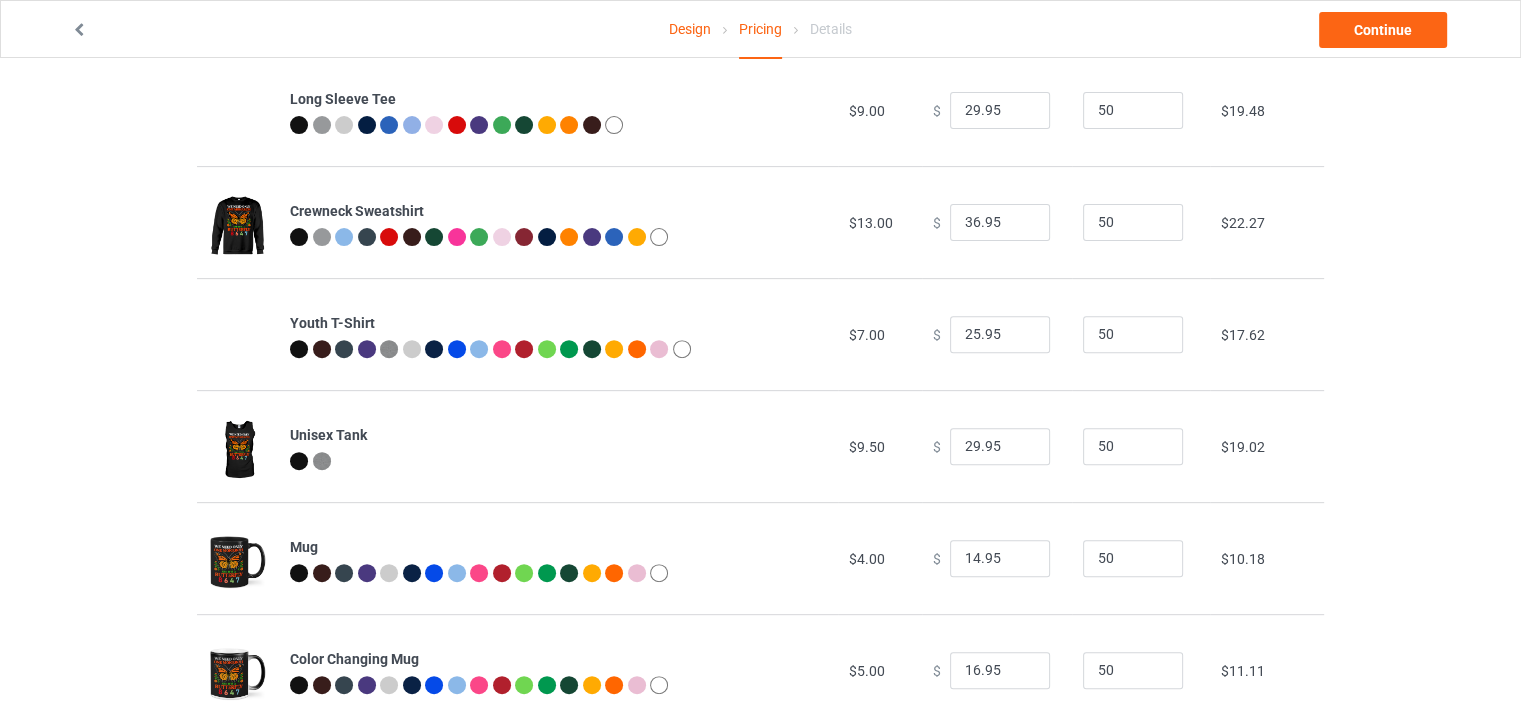 scroll, scrollTop: 702, scrollLeft: 0, axis: vertical 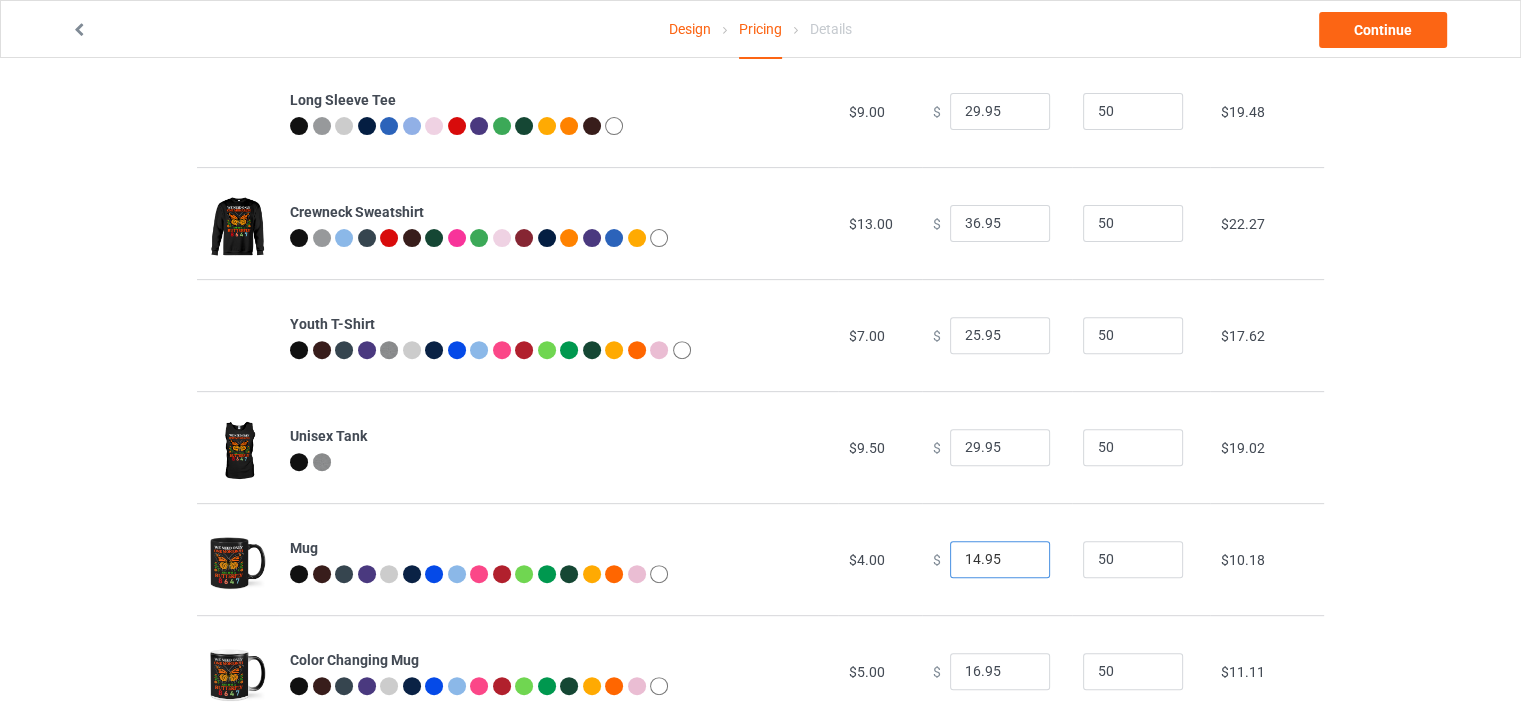 click on "14.95" at bounding box center (1000, 560) 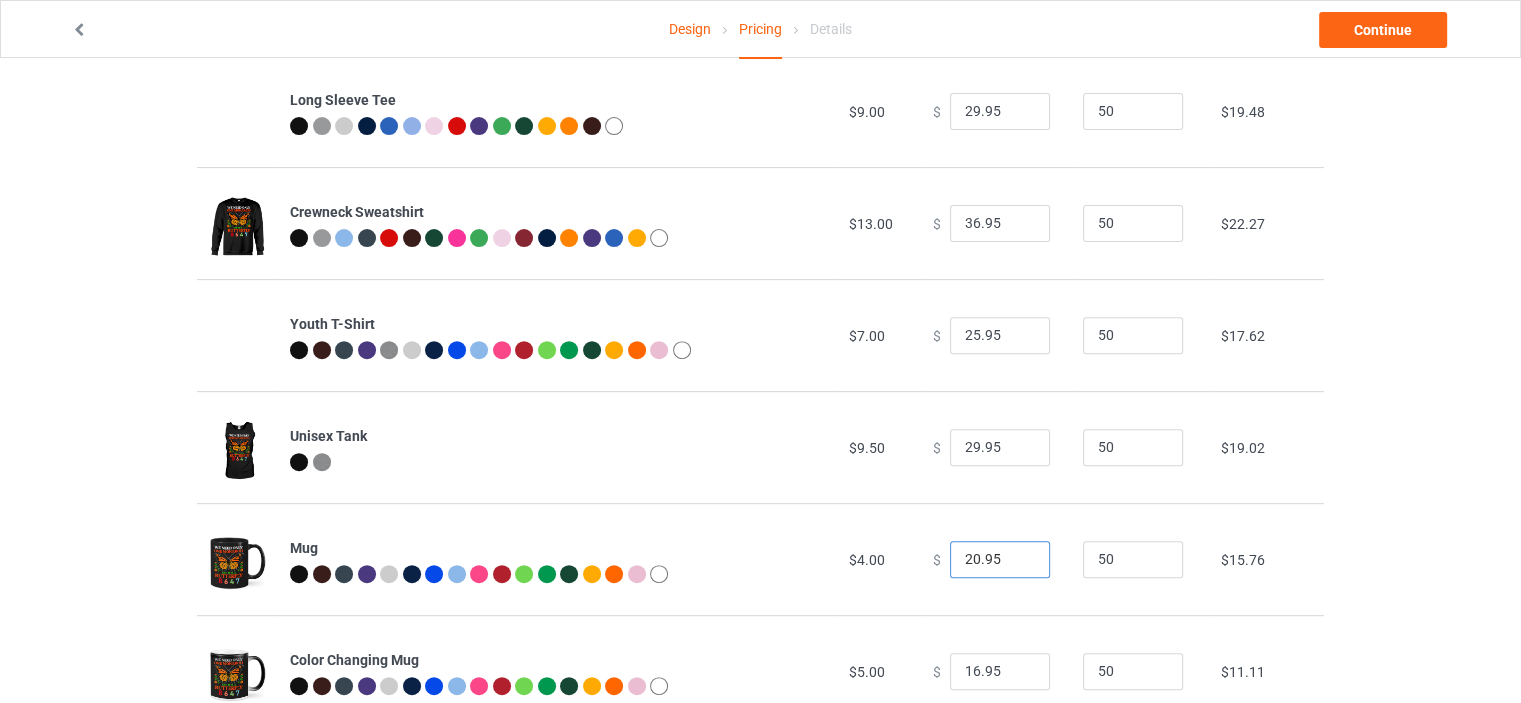 type on "20.95" 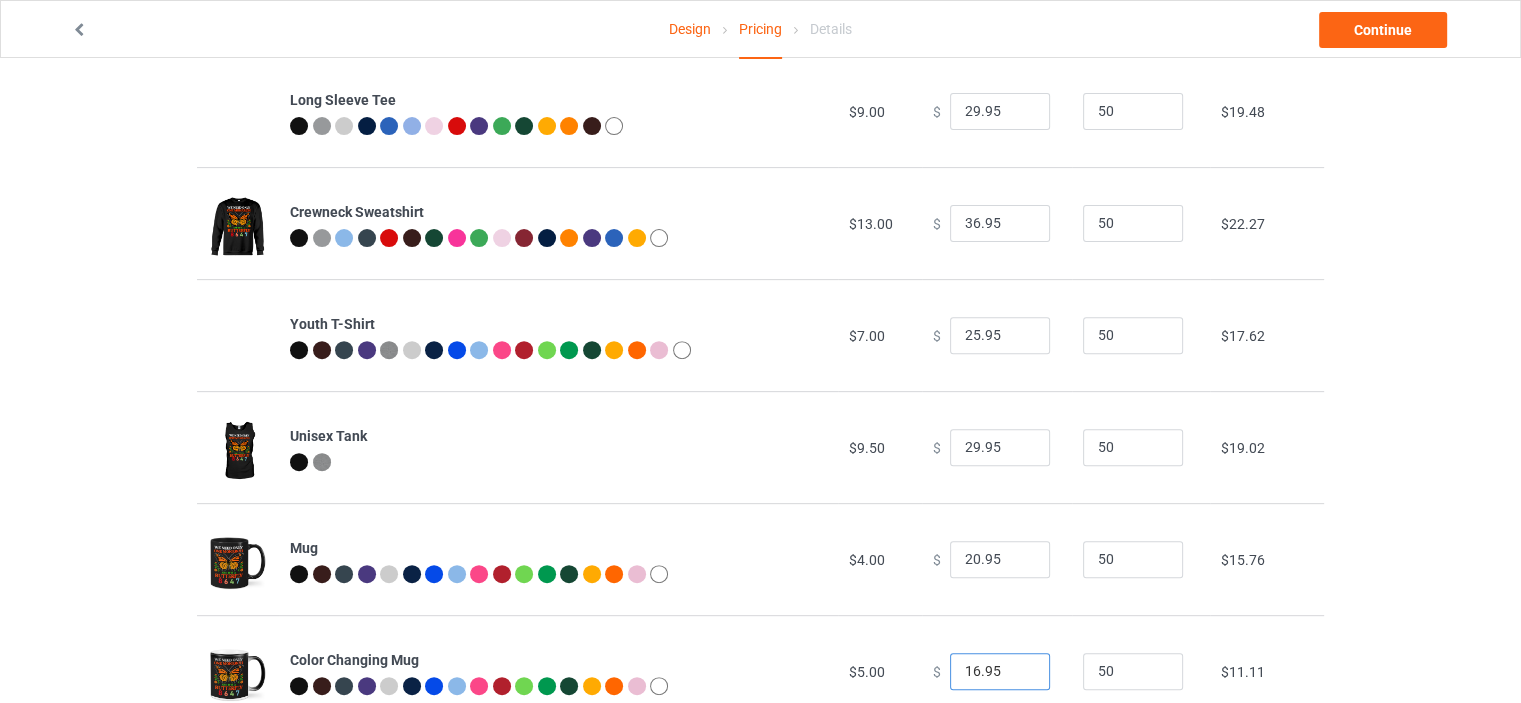 drag, startPoint x: 968, startPoint y: 667, endPoint x: 950, endPoint y: 670, distance: 18.248287 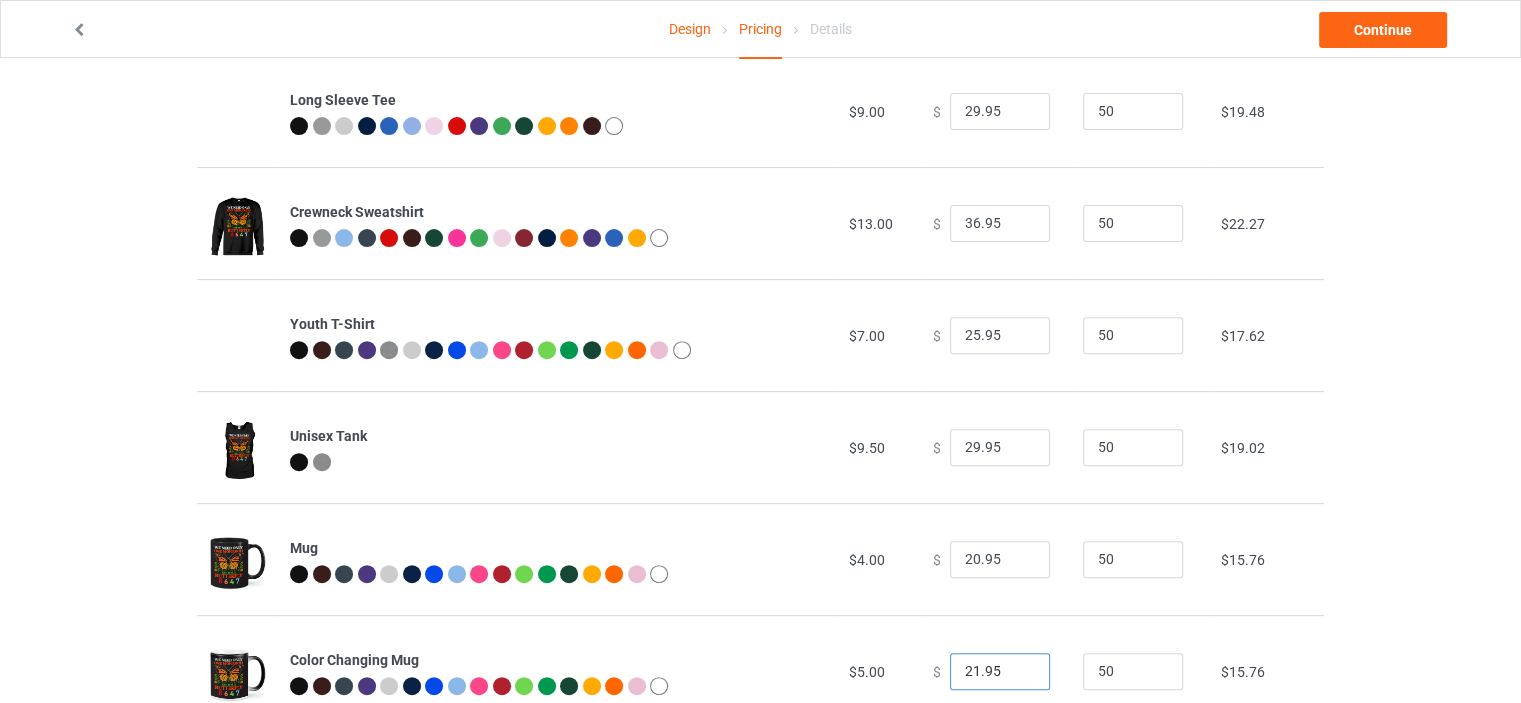 type on "21.95" 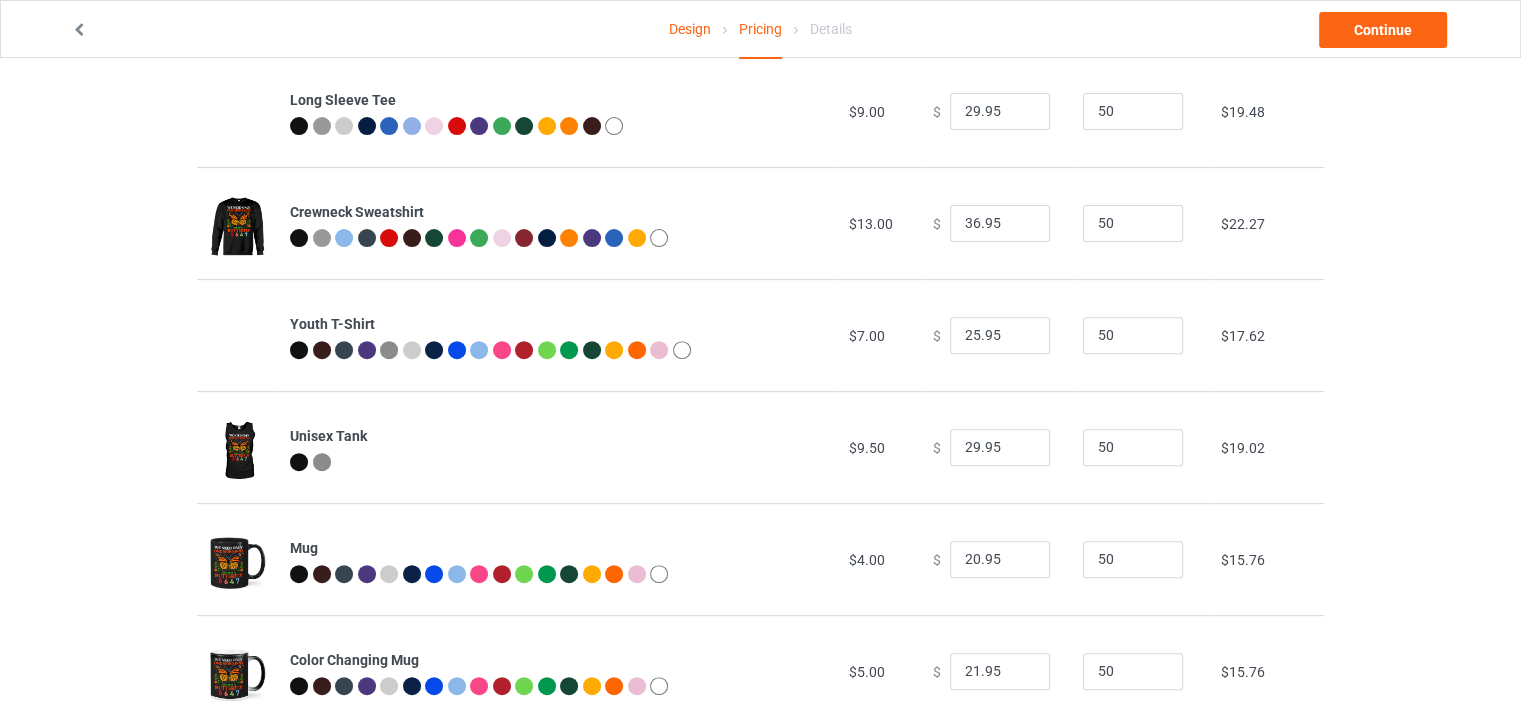 click on "Design Pricing Details Continue Pricing Estimated total profit $10,622.00 Product Base cost Sale price Expected sales   Your expected sales will change your profit estimate (on the right), but will not affect the actual amount of profit you earn. Profit / Unit   Your profit is your sale price minus your base cost and processing fee. Classic T-Shirt $6.00 $     26.95 50 $19.48 Premium Fit Mens Tee $11.50 $     31.95 50 $19.02 Hooded Sweatshirt $15.00 $     42.95 50 $25.99 [DEMOGRAPHIC_DATA] T-Shirt $6.50 $     26.95 50 $19.02 V-Neck T-Shirt $9.50 $     29.95 50 $19.02 Long Sleeve Tee $9.00 $     29.95 50 $19.48 Crewneck Sweatshirt $13.00 $     36.95 50 $22.27 Youth T-Shirt $7.00 $     25.95 50 $17.62 Unisex Tank $9.50 $     29.95 50 $19.02 Mug $4.00 $     20.95 50 $15.76 Color Changing Mug $5.00 $     21.95 50 $15.76" at bounding box center (760, 62) 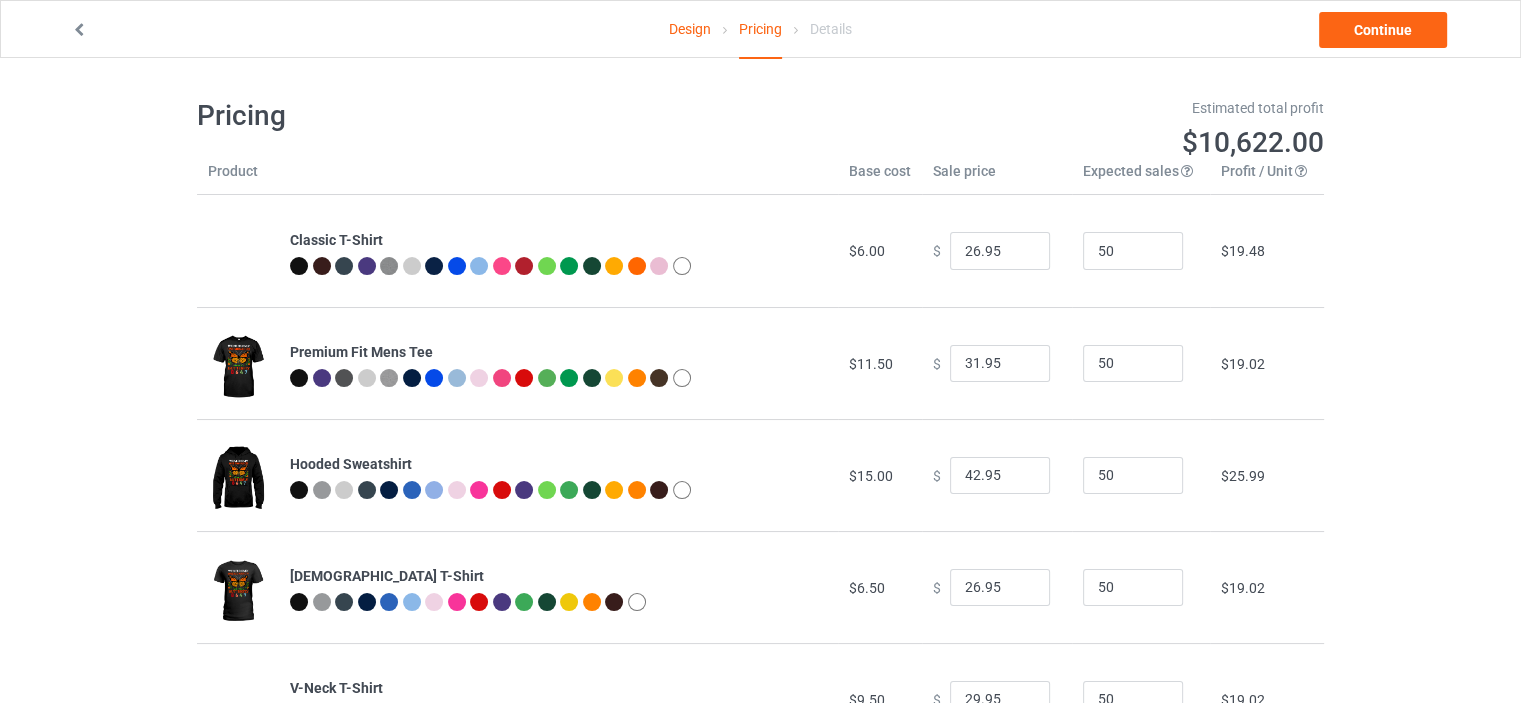 scroll, scrollTop: 0, scrollLeft: 0, axis: both 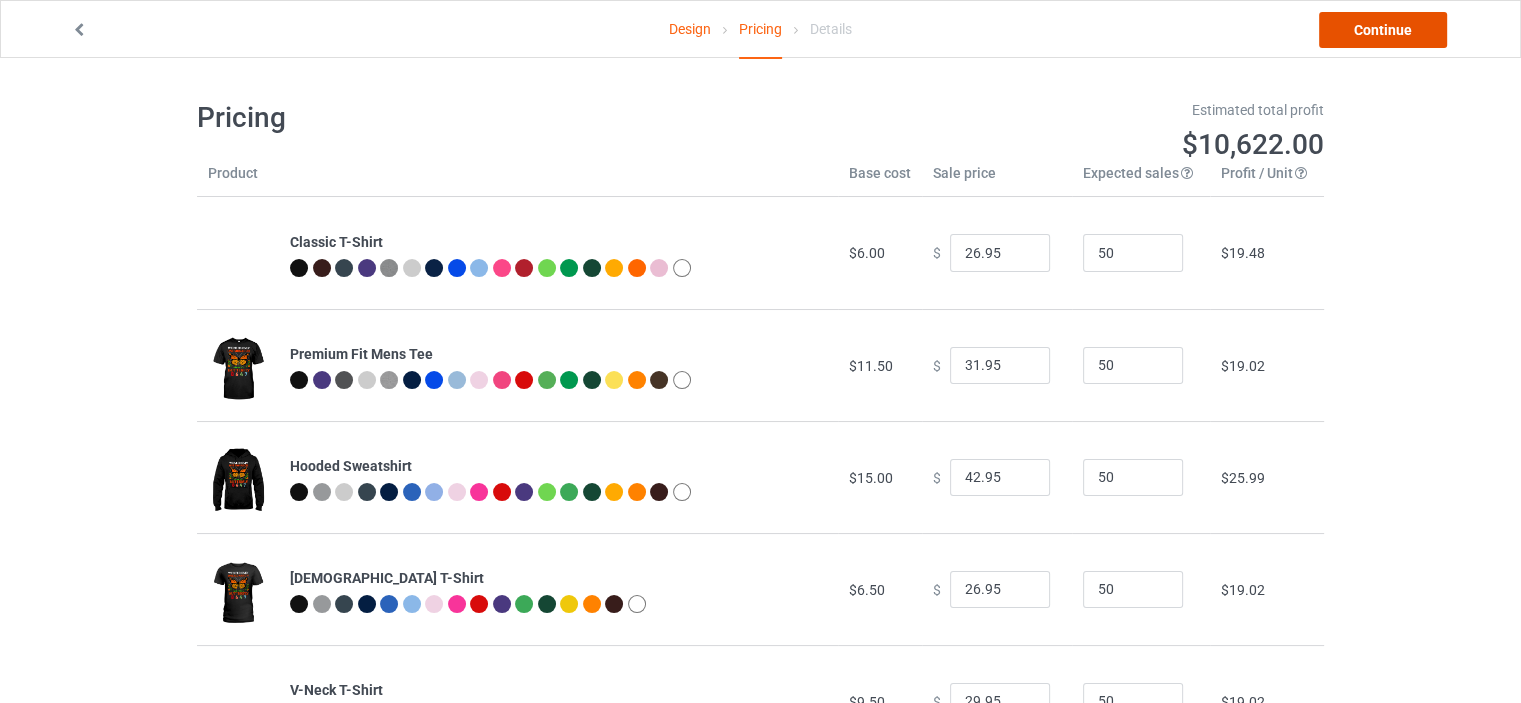 click on "Continue" at bounding box center (1383, 30) 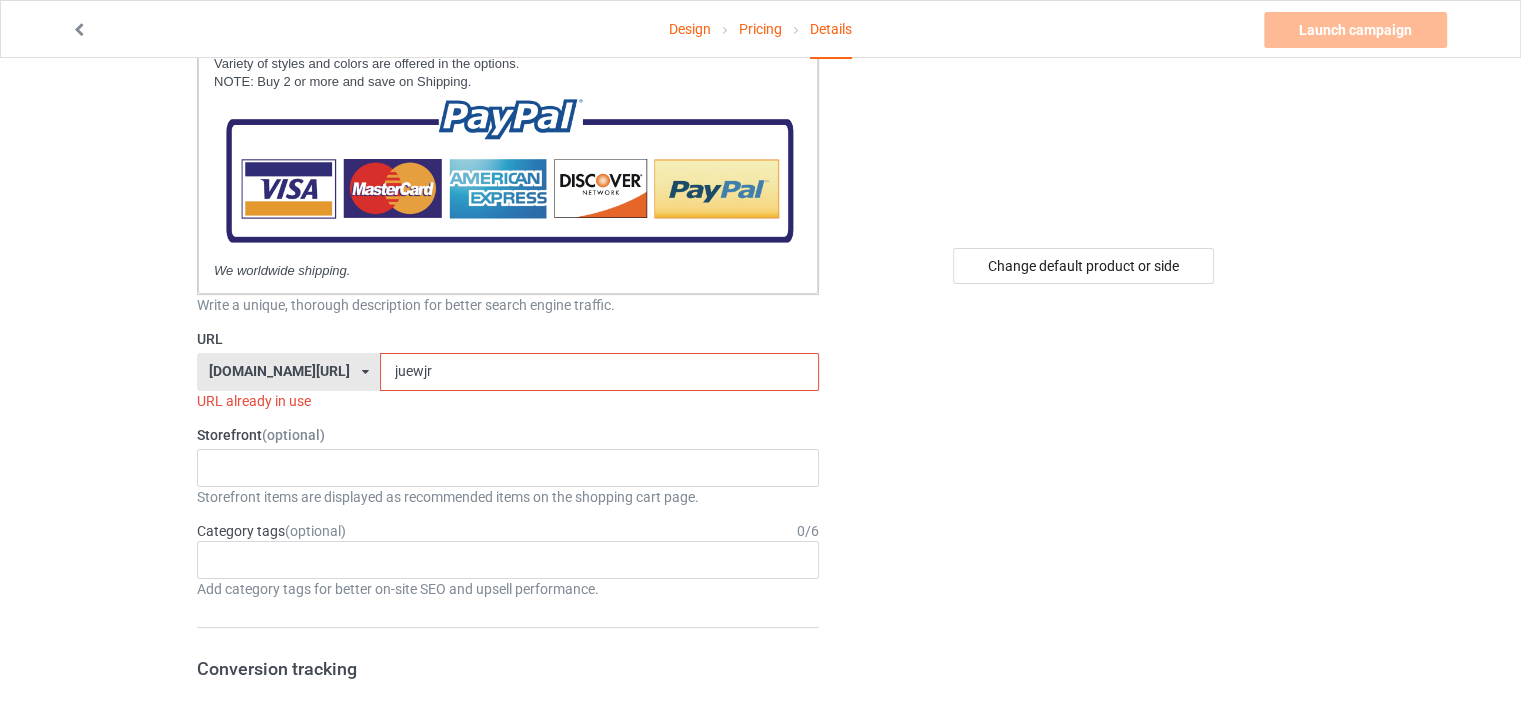 scroll, scrollTop: 332, scrollLeft: 0, axis: vertical 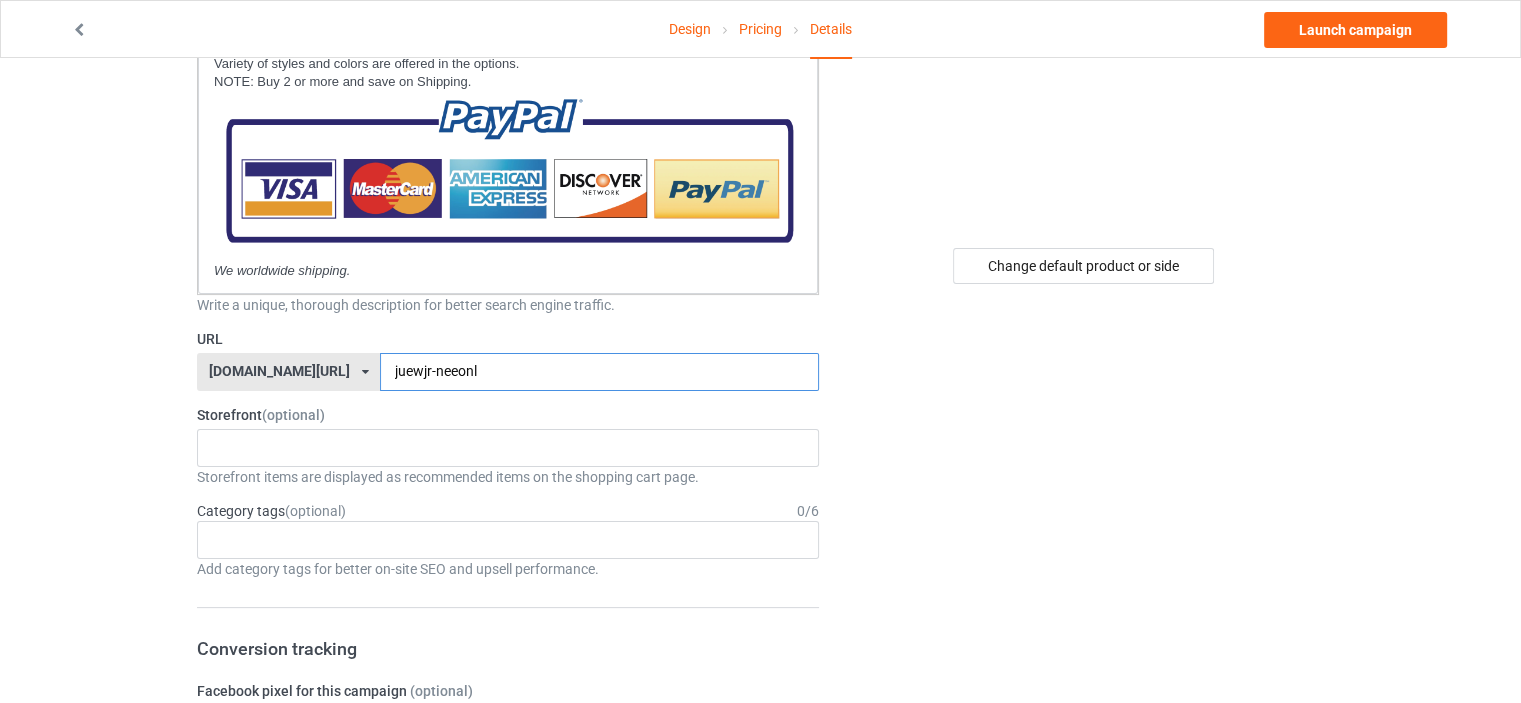 type on "juewjr-neeonl" 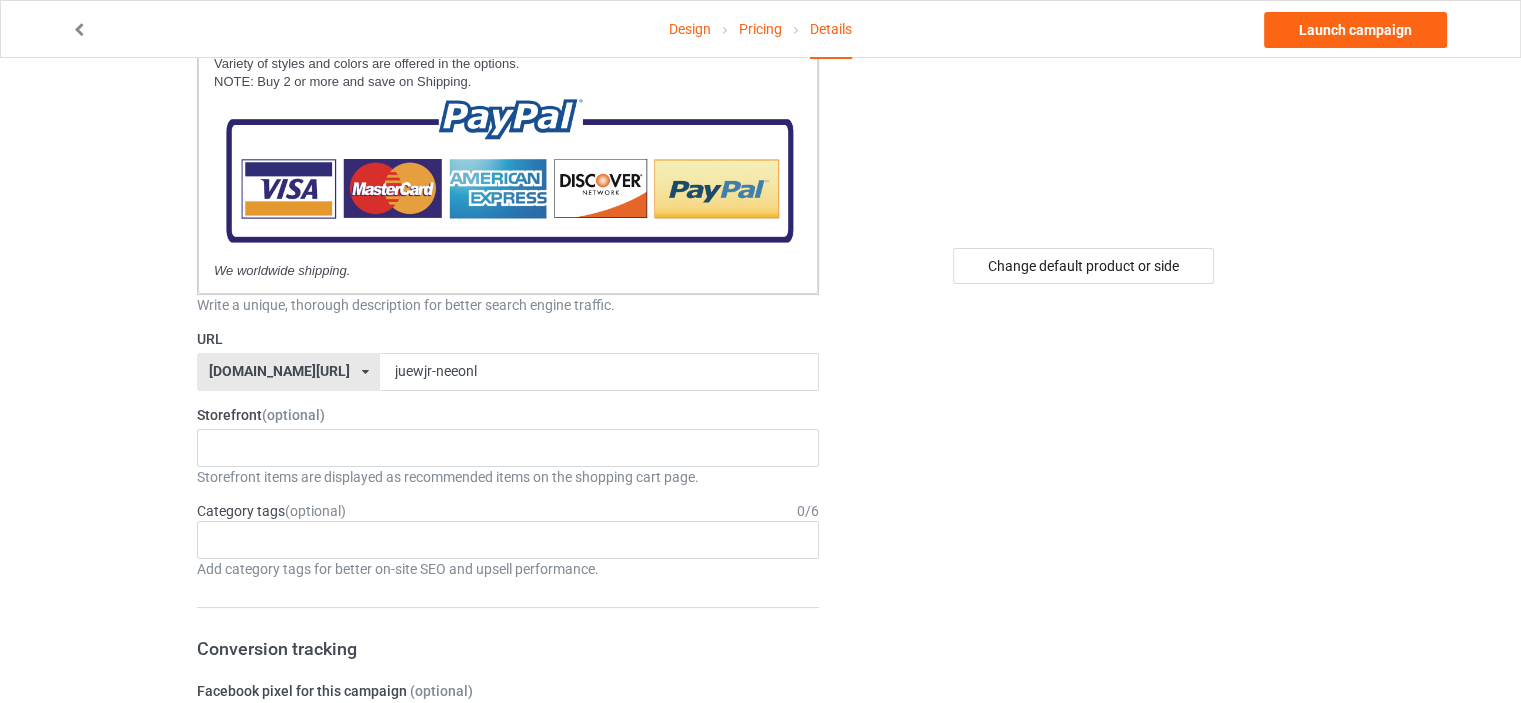 click on "Change default product or side" at bounding box center (1085, 875) 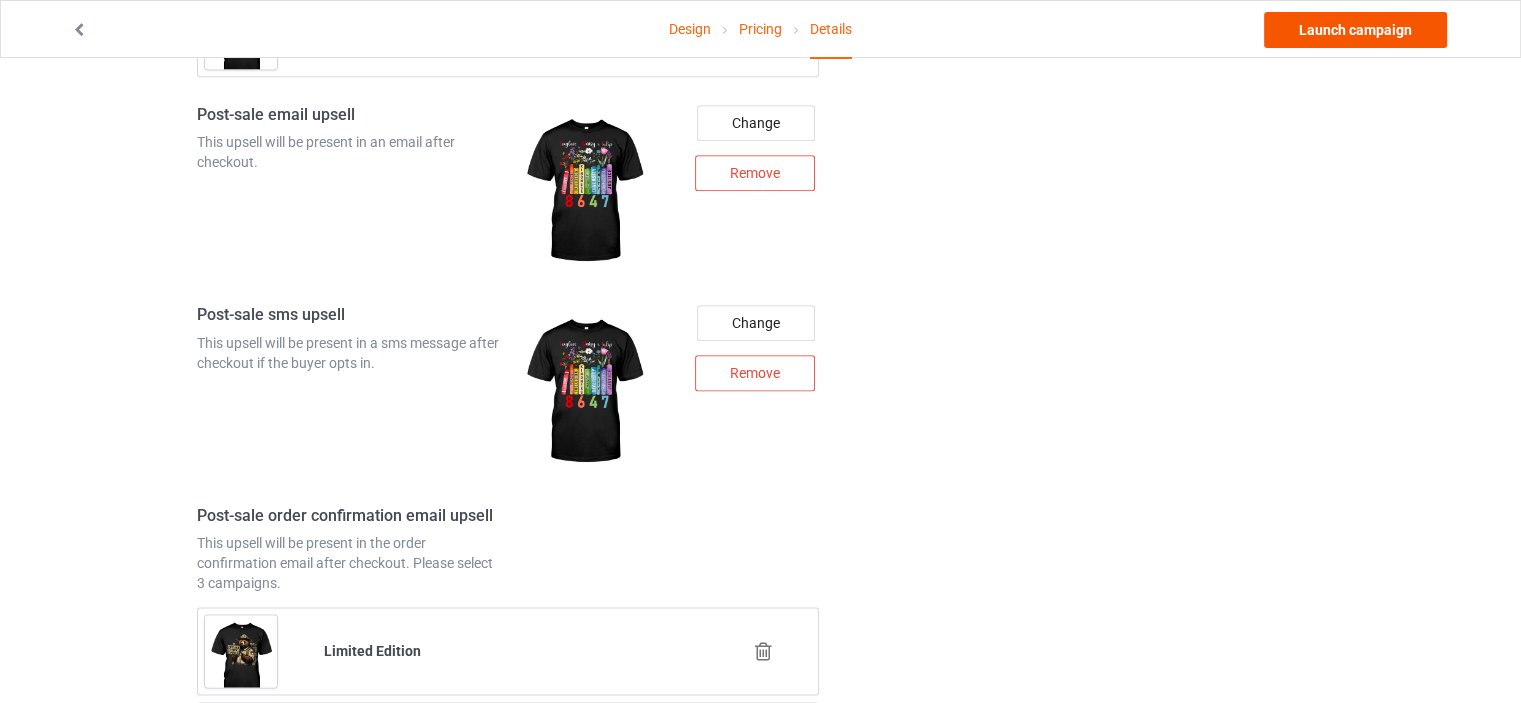 scroll, scrollTop: 2493, scrollLeft: 0, axis: vertical 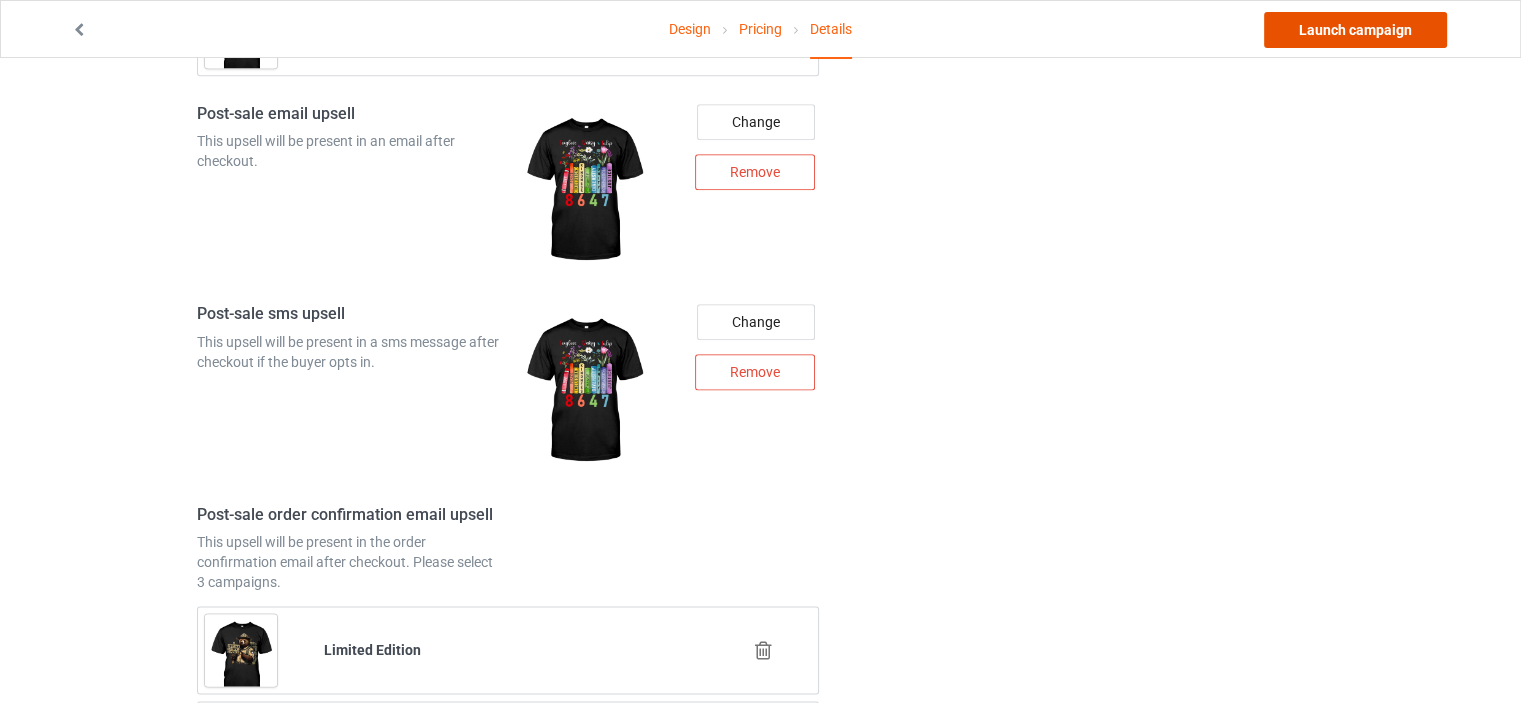 click on "Launch campaign" at bounding box center (1355, 30) 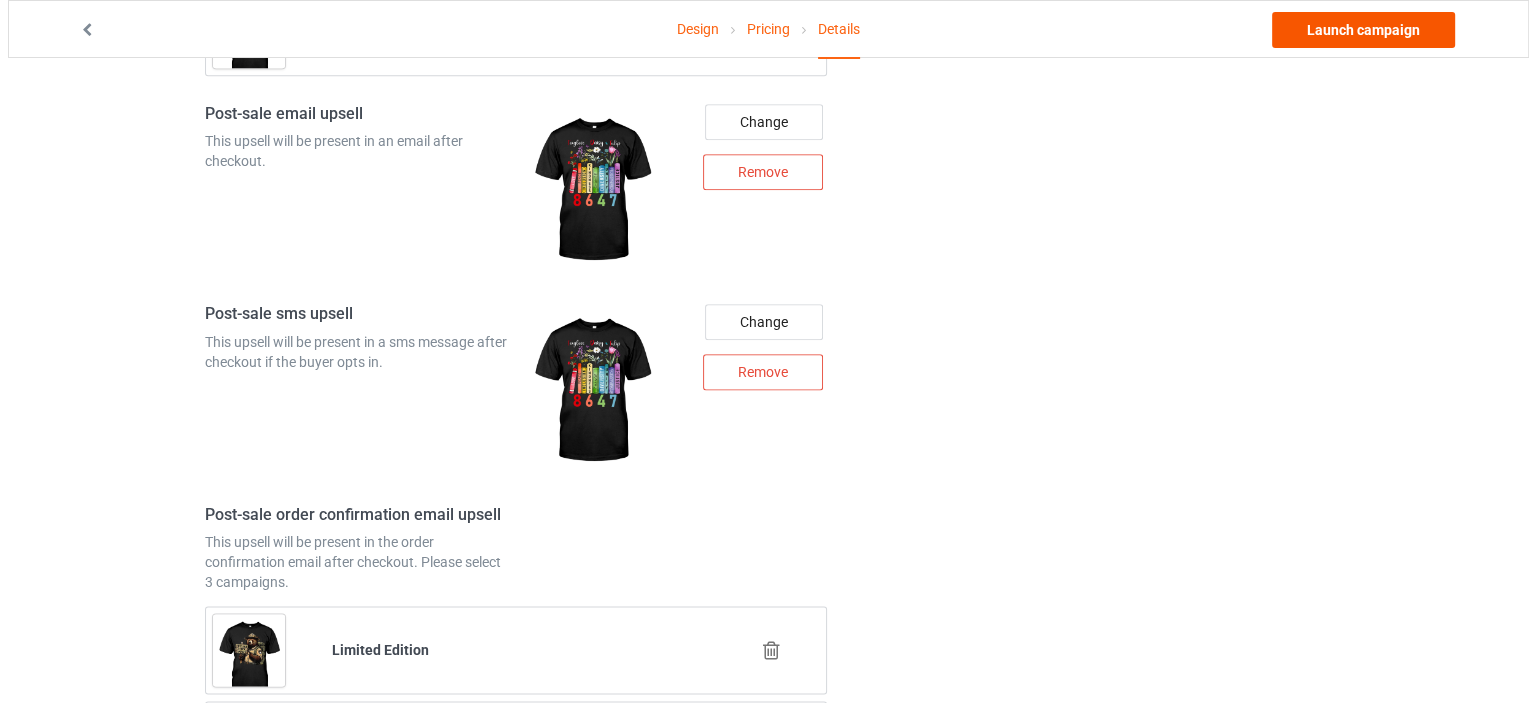 scroll, scrollTop: 0, scrollLeft: 0, axis: both 